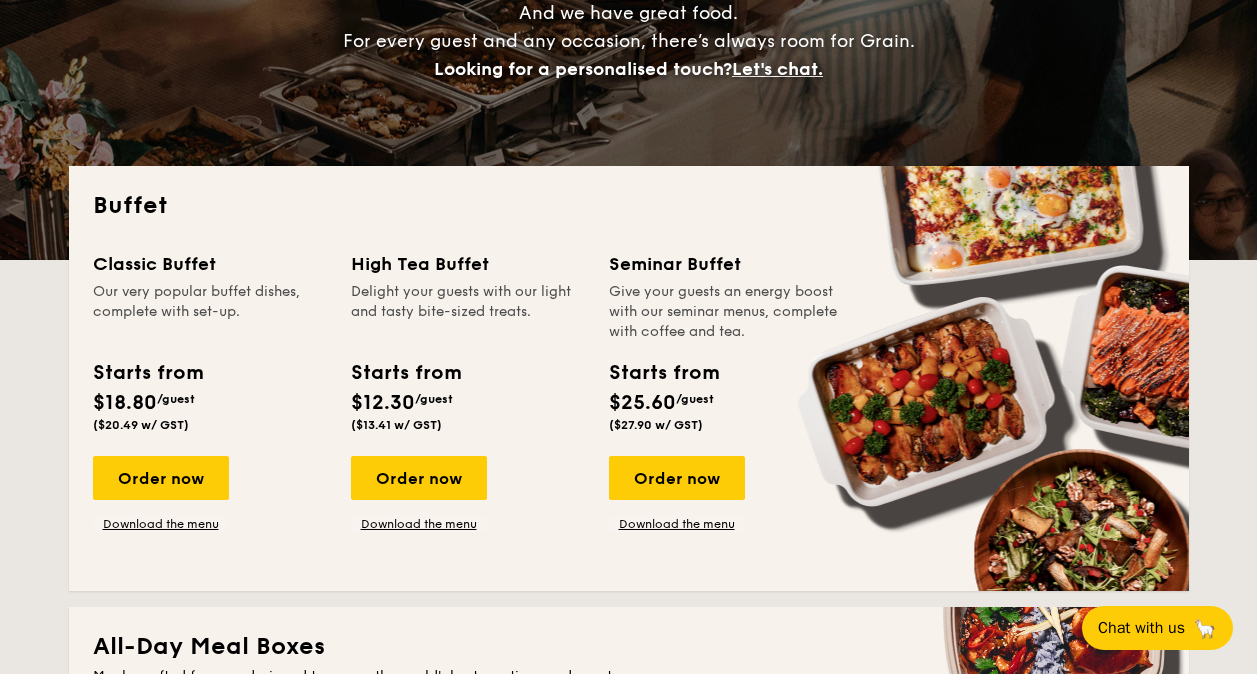 scroll, scrollTop: 0, scrollLeft: 0, axis: both 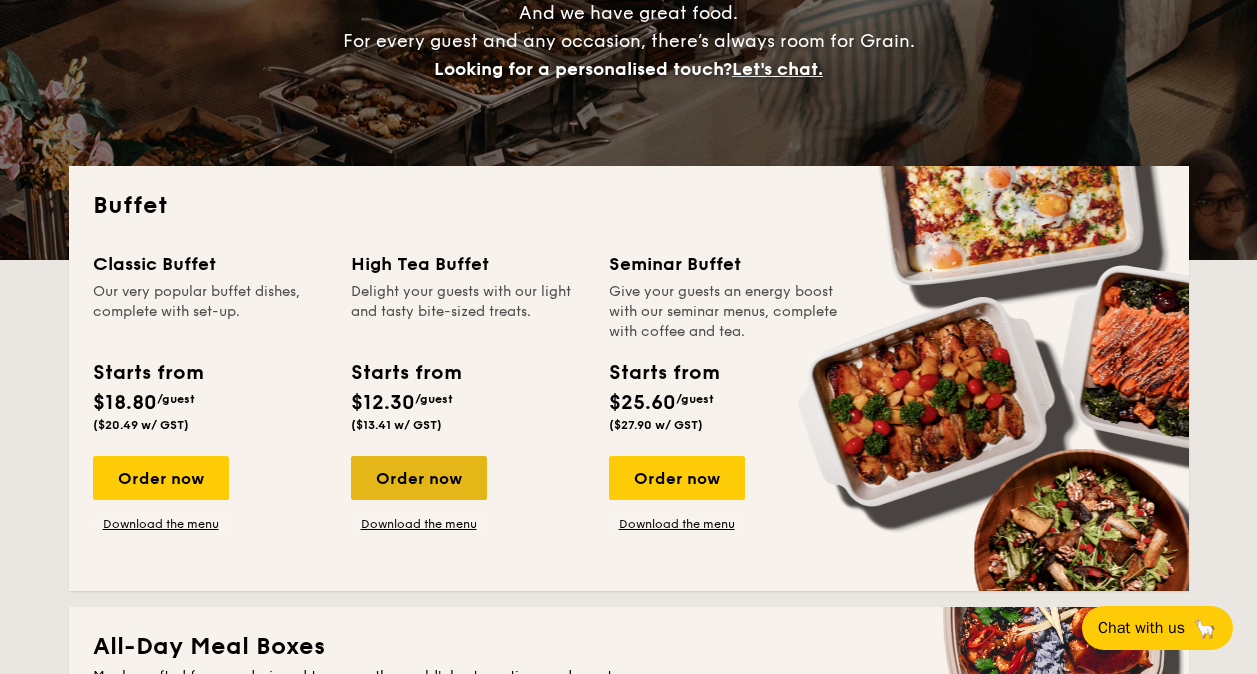 click on "Order now" at bounding box center (419, 478) 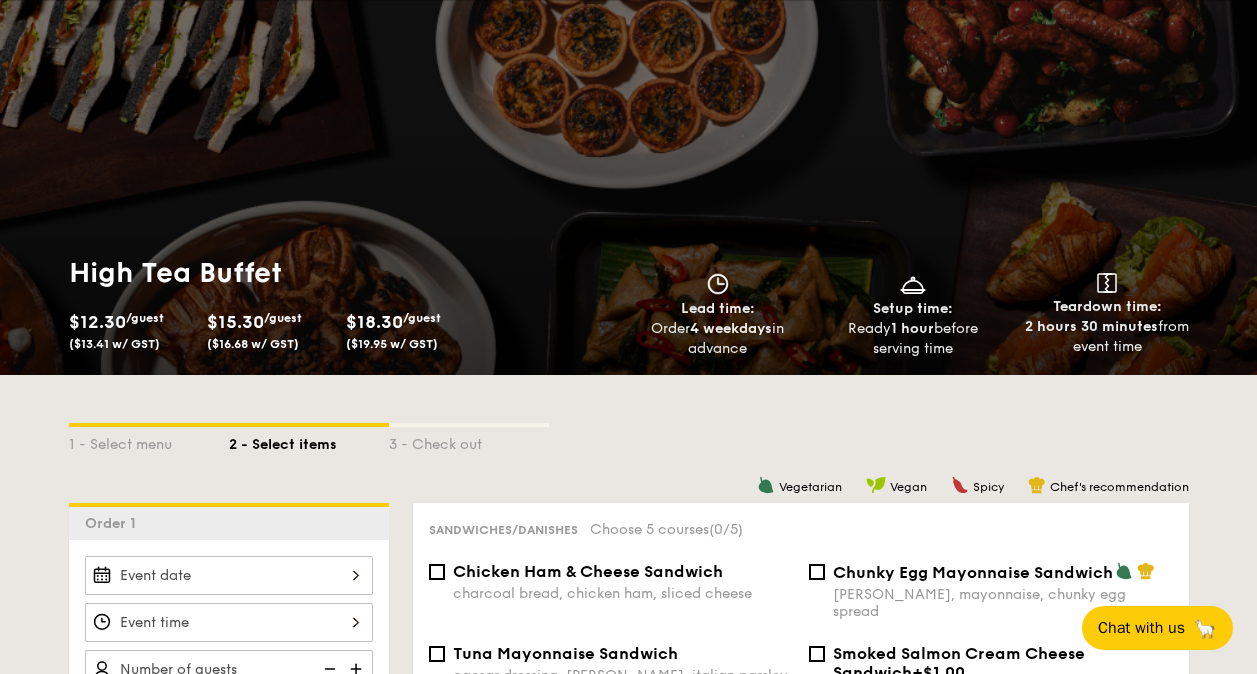 scroll, scrollTop: 396, scrollLeft: 0, axis: vertical 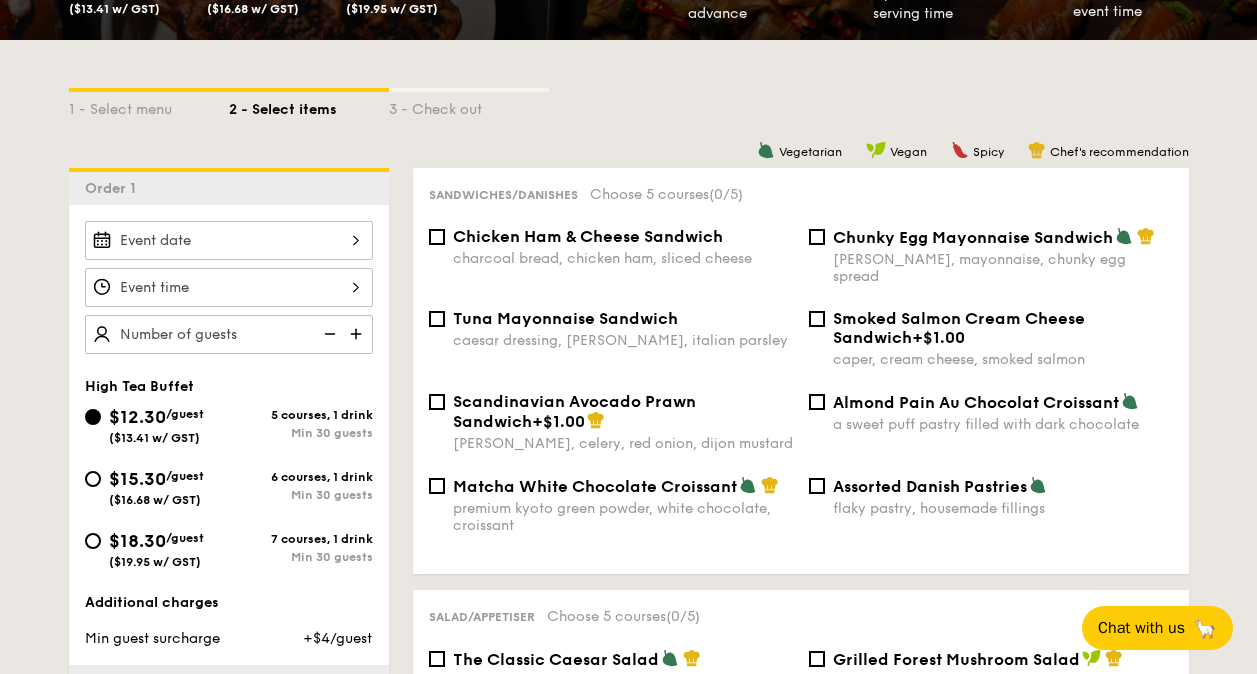 click on "charcoal bread, chicken ham, sliced cheese" at bounding box center [623, 258] 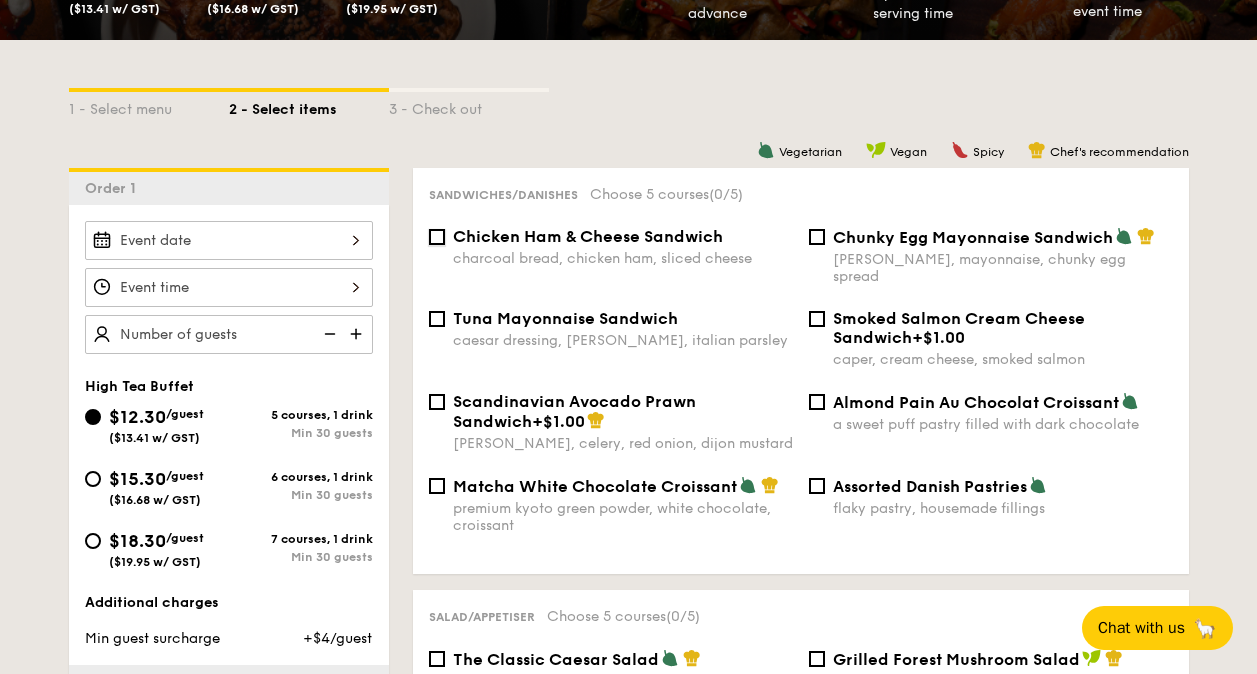 click on "Chicken Ham & Cheese Sandwich charcoal bread, chicken ham, sliced cheese" at bounding box center (437, 237) 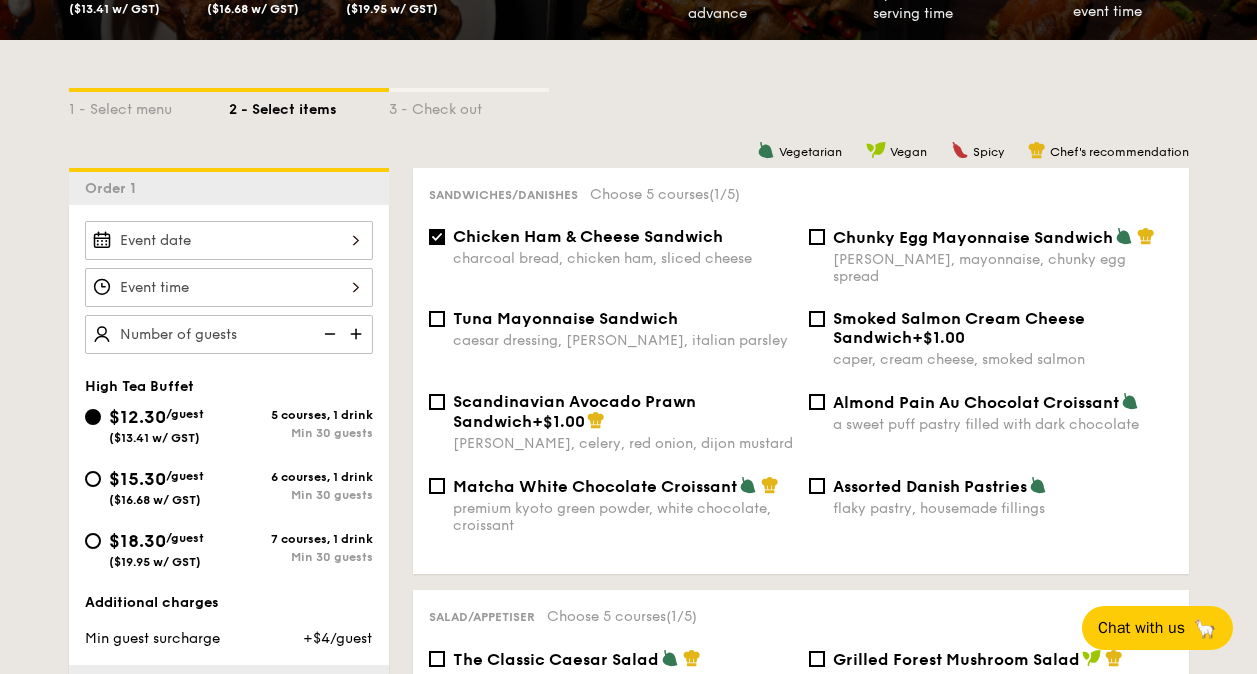 click on "Chunky Egg Mayonnaise Sandwich dijon mustard, mayonnaise, chunky egg spread" at bounding box center (1003, 256) 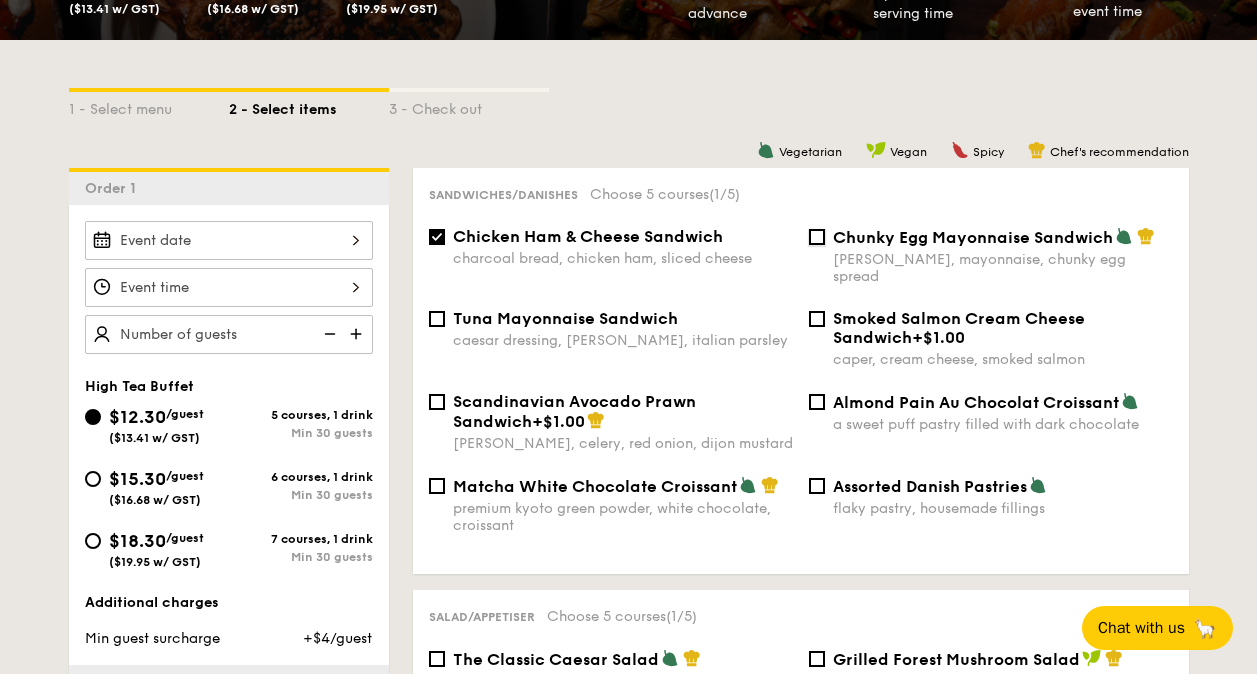 click on "Chunky Egg Mayonnaise Sandwich dijon mustard, mayonnaise, chunky egg spread" at bounding box center [817, 237] 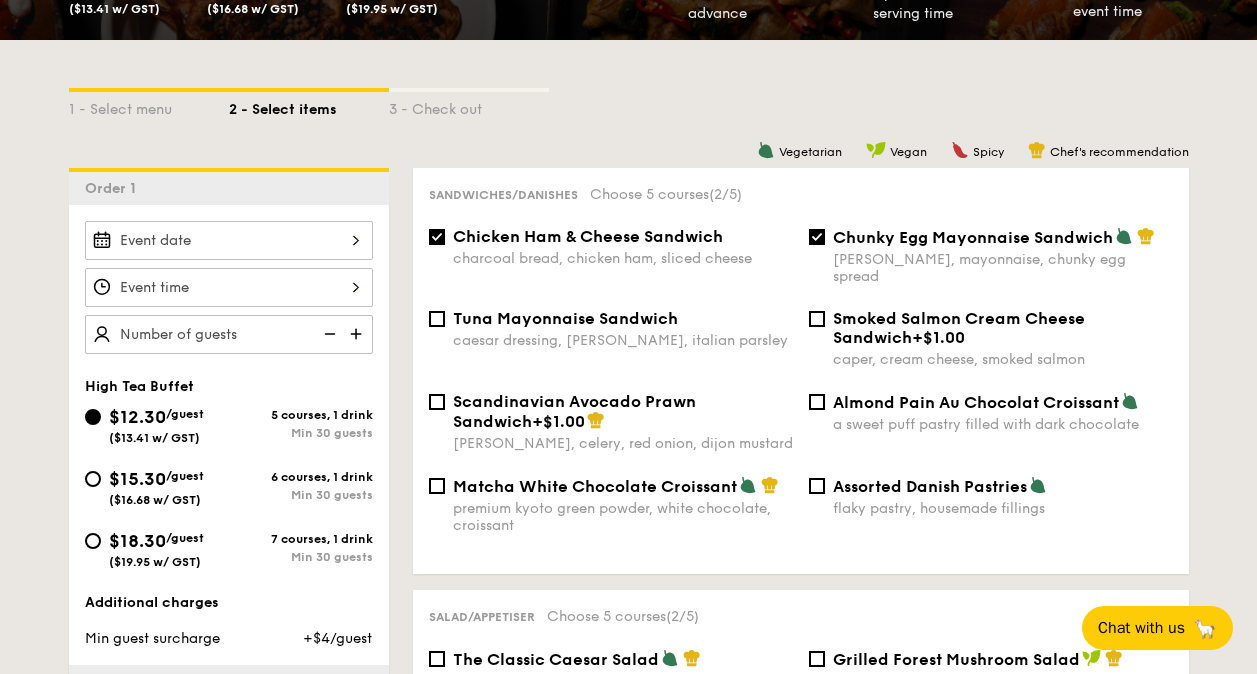 drag, startPoint x: 726, startPoint y: 256, endPoint x: 703, endPoint y: 252, distance: 23.345236 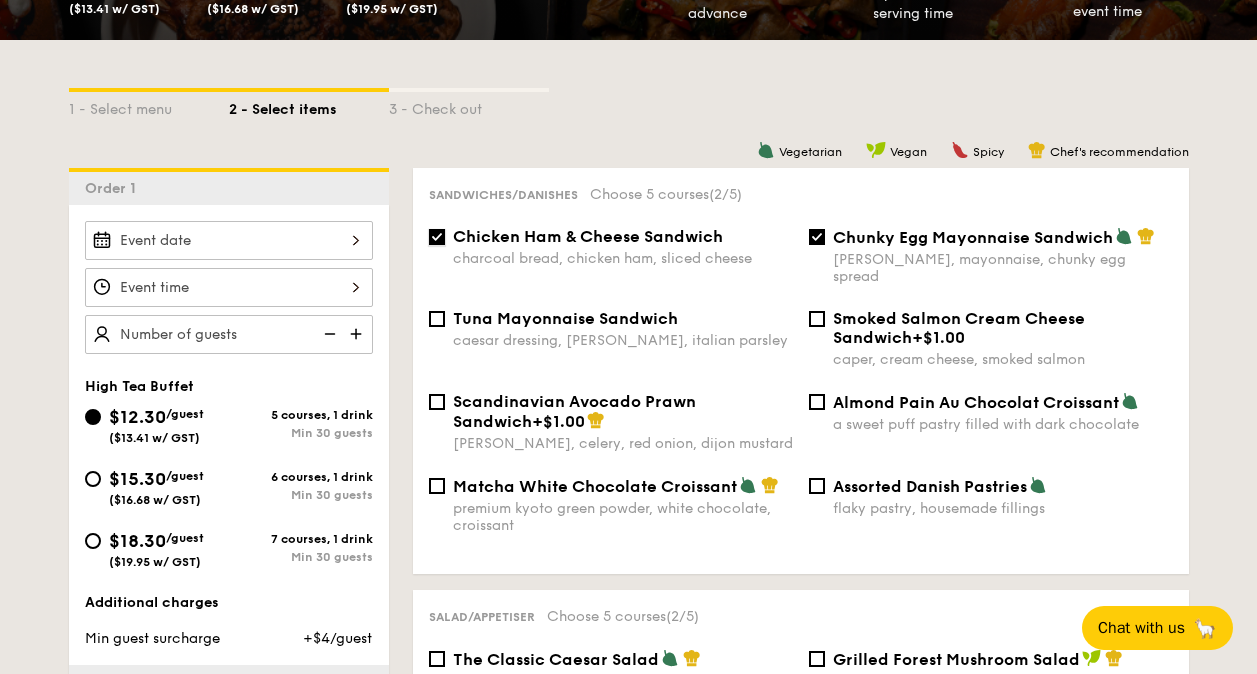 click on "Chicken Ham & Cheese Sandwich charcoal bread, chicken ham, sliced cheese" at bounding box center [437, 237] 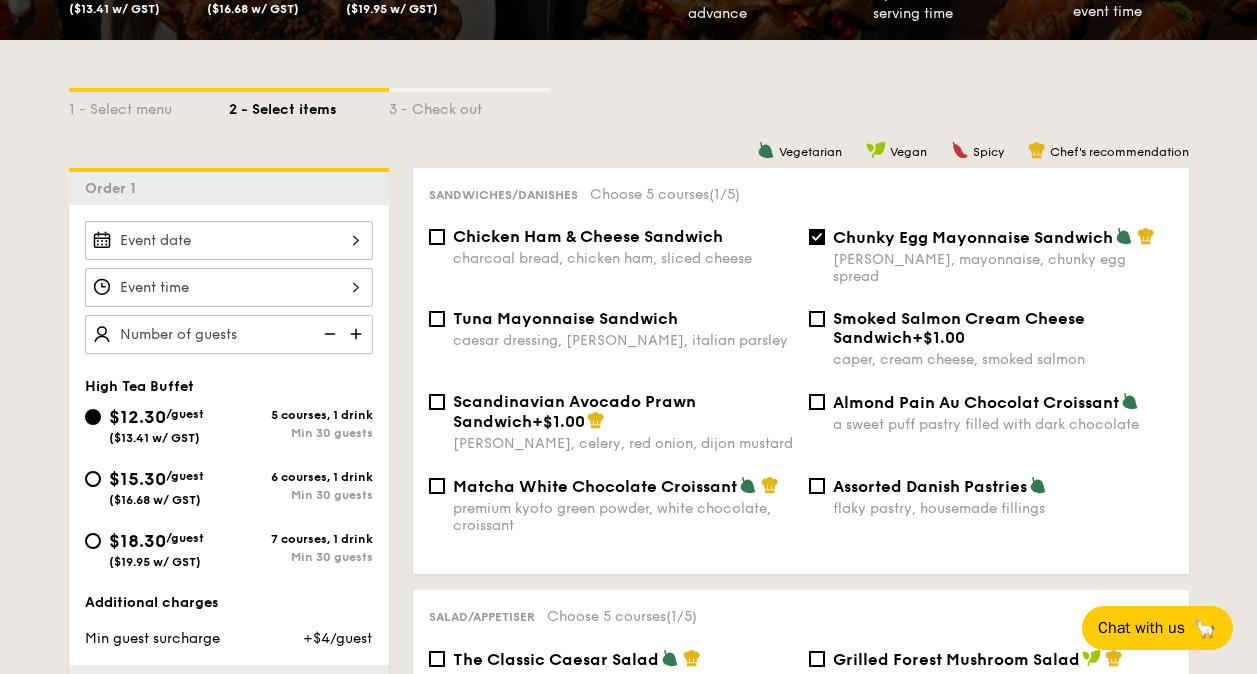 click on "premium kyoto green powder, white chocolate, croissant" at bounding box center (623, 517) 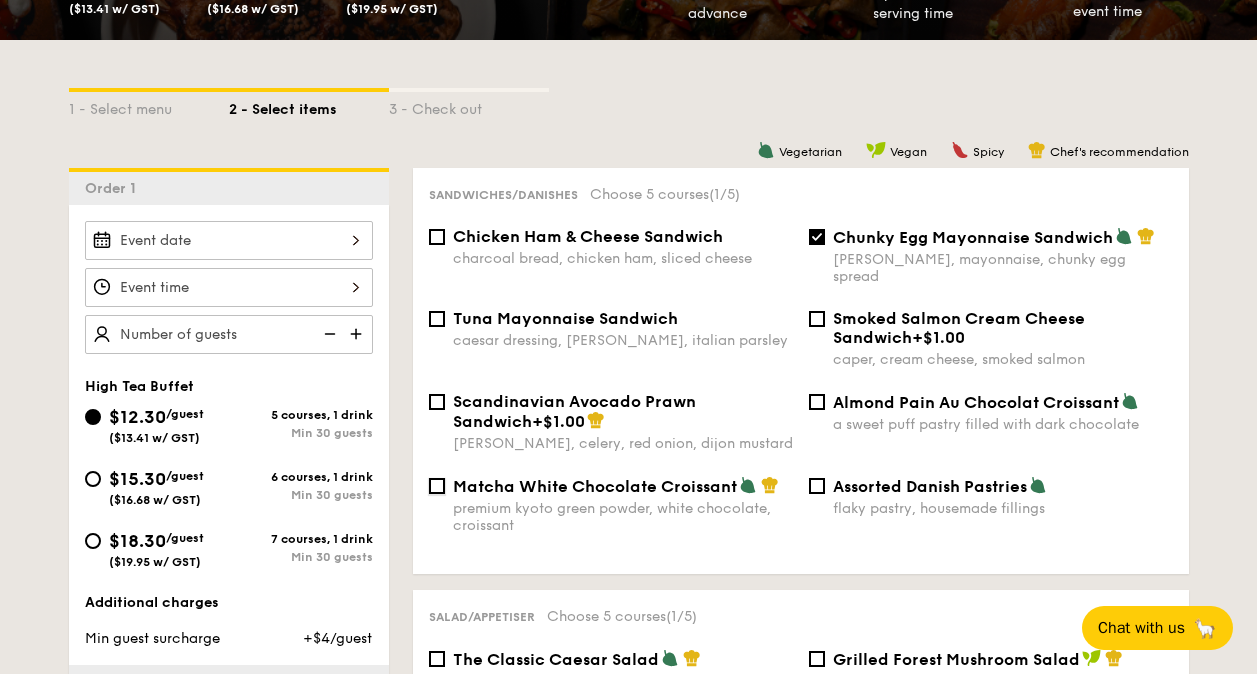 click on "Matcha White Chocolate Croissant premium kyoto green powder, white chocolate, croissant" at bounding box center [437, 486] 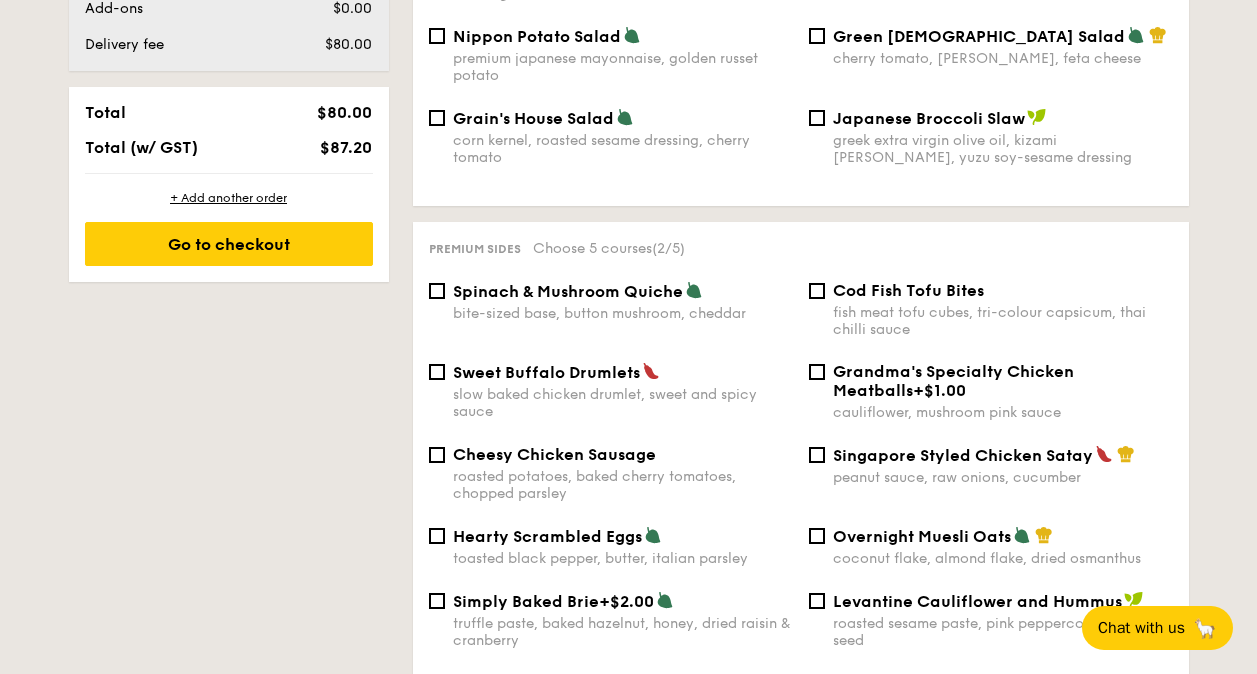 scroll, scrollTop: 1190, scrollLeft: 0, axis: vertical 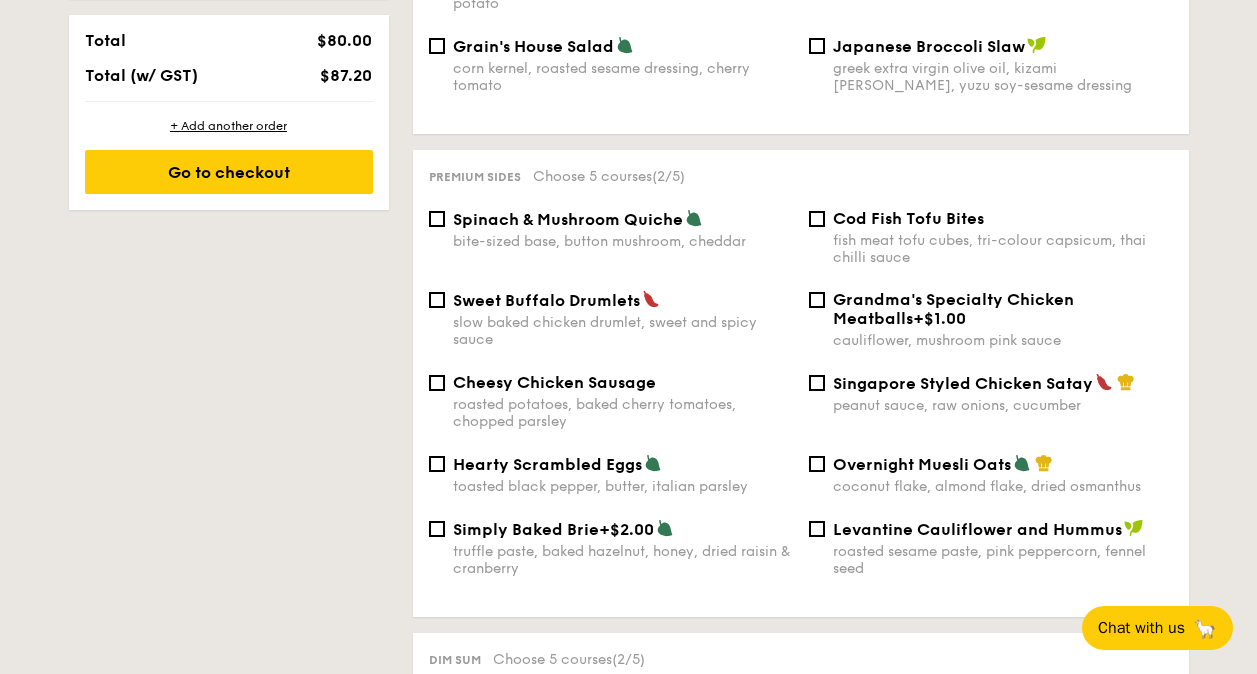 click on "peanut sauce, raw onions, cucumber" at bounding box center (1003, 405) 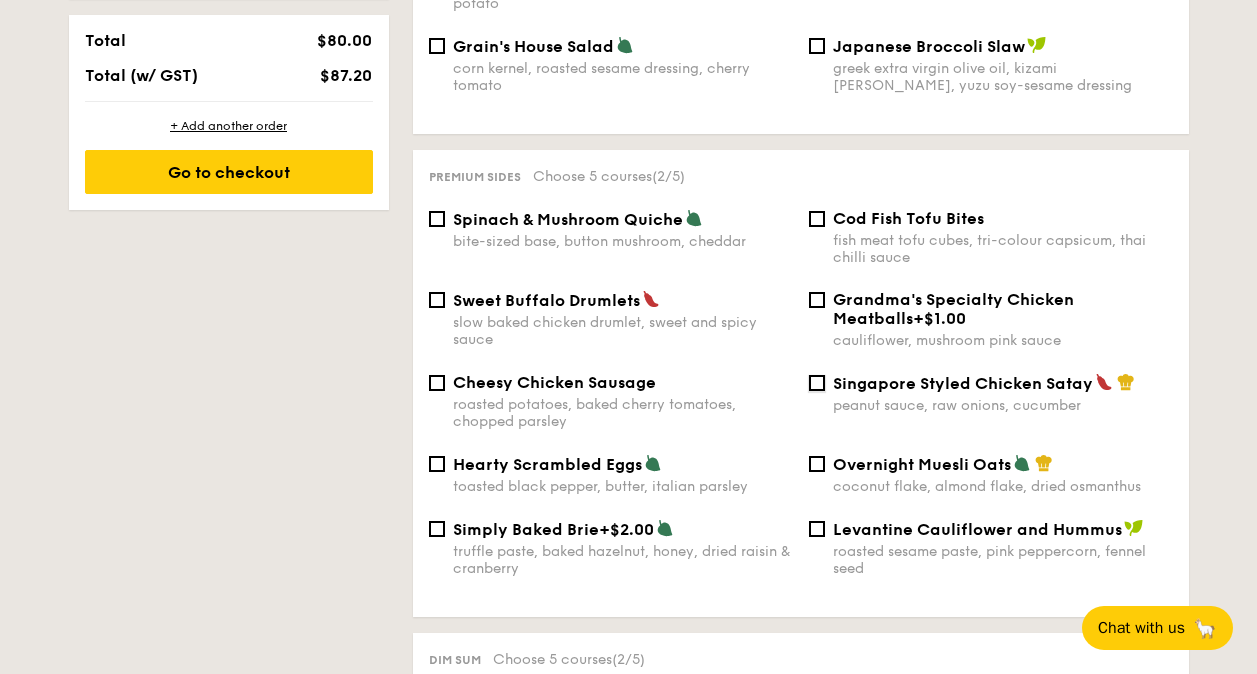 click on "Singapore Styled Chicken Satay peanut sauce, raw onions, cucumber" at bounding box center [817, 383] 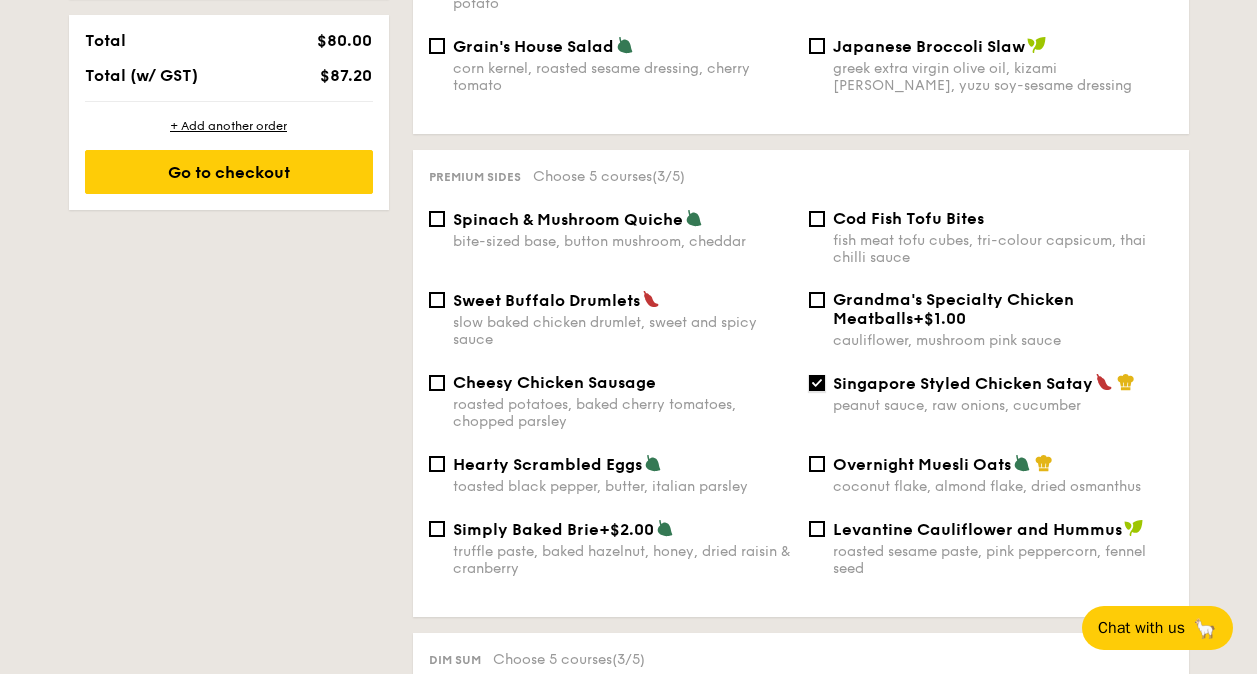 scroll, scrollTop: 1488, scrollLeft: 0, axis: vertical 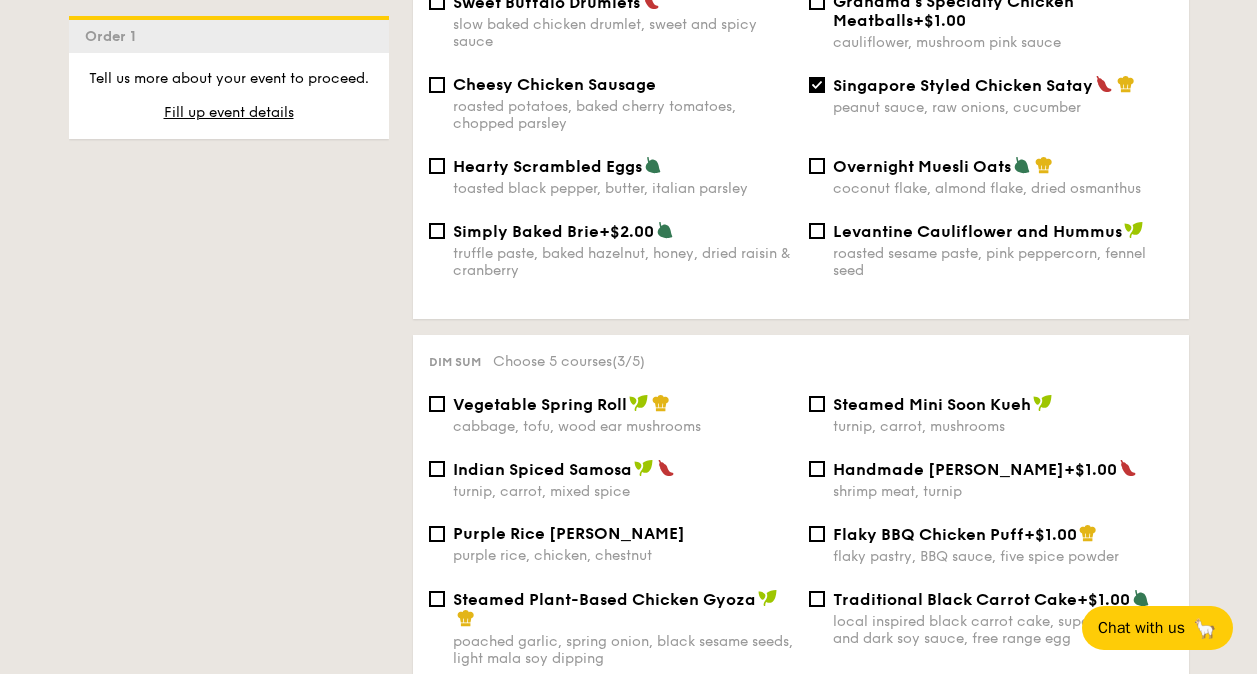 click at bounding box center [661, 403] 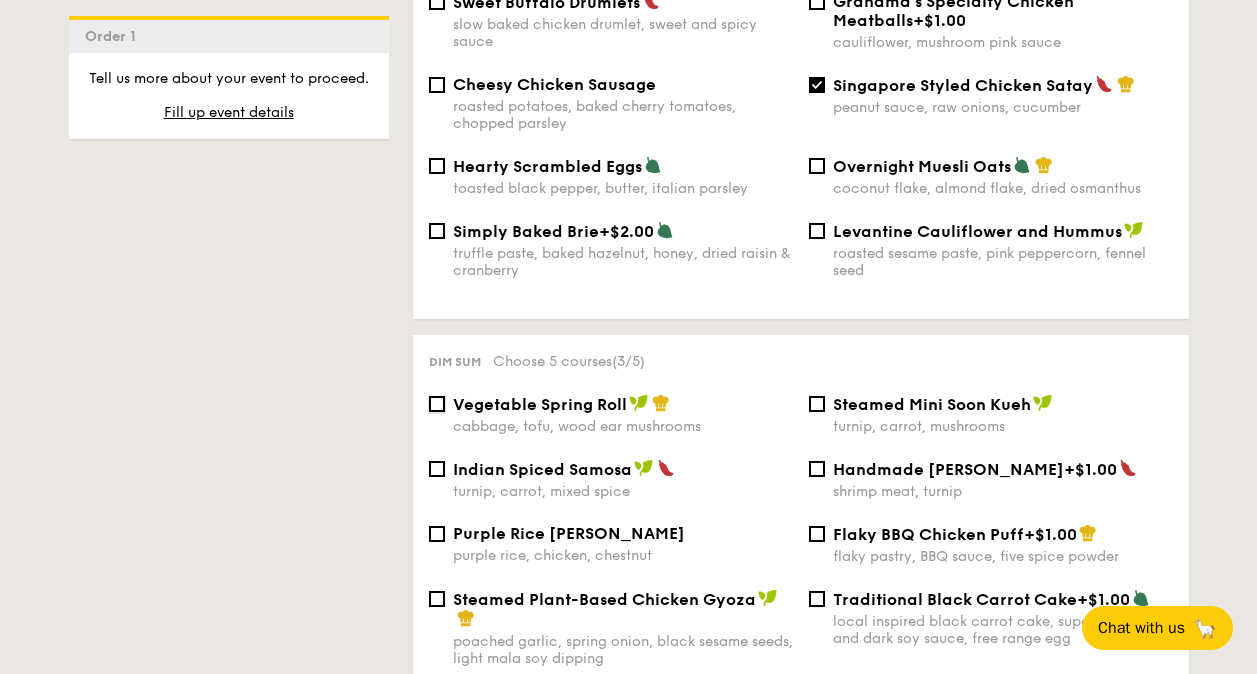 click on "Vegetable Spring Roll cabbage, tofu, wood ear mushrooms" at bounding box center [437, 404] 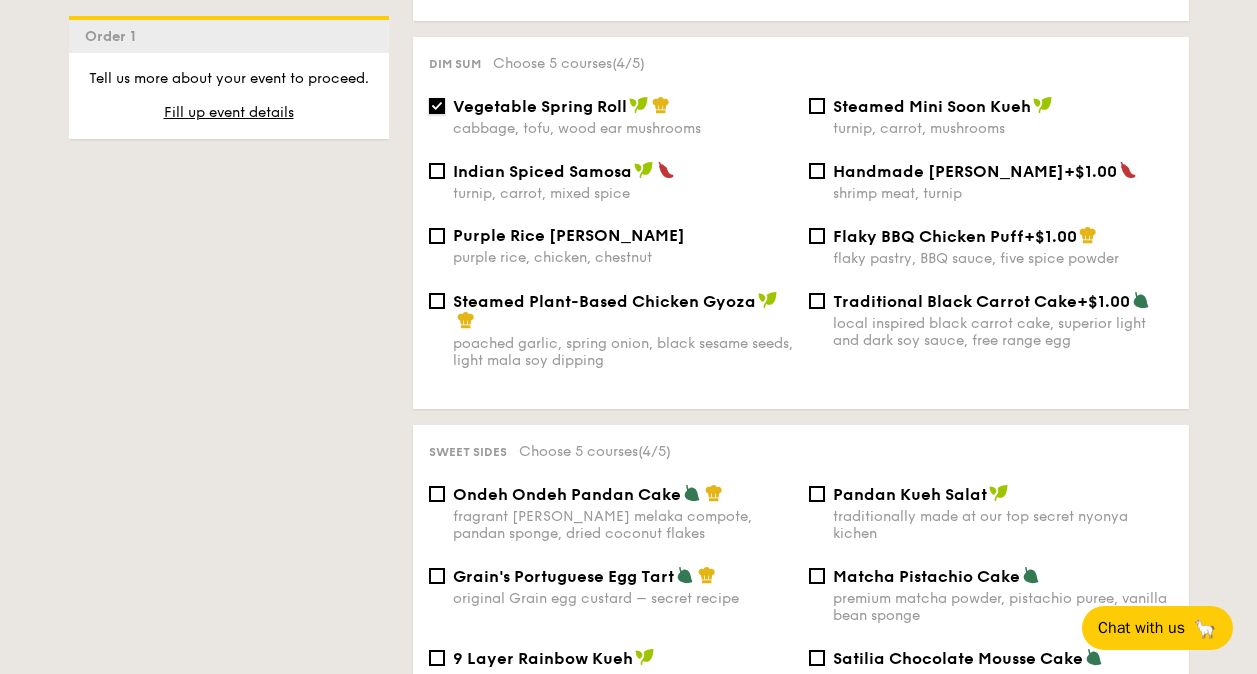 scroll, scrollTop: 1984, scrollLeft: 0, axis: vertical 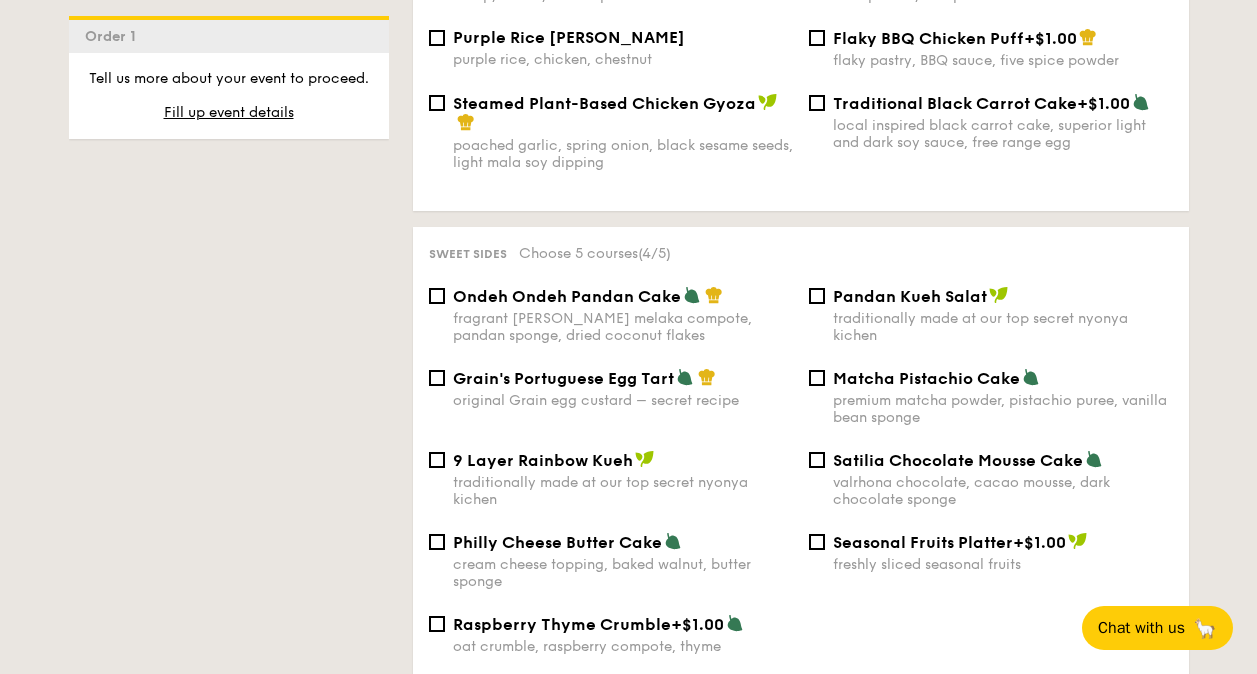 click on "fragrant [PERSON_NAME] melaka compote, pandan sponge, dried coconut flakes" at bounding box center (623, 327) 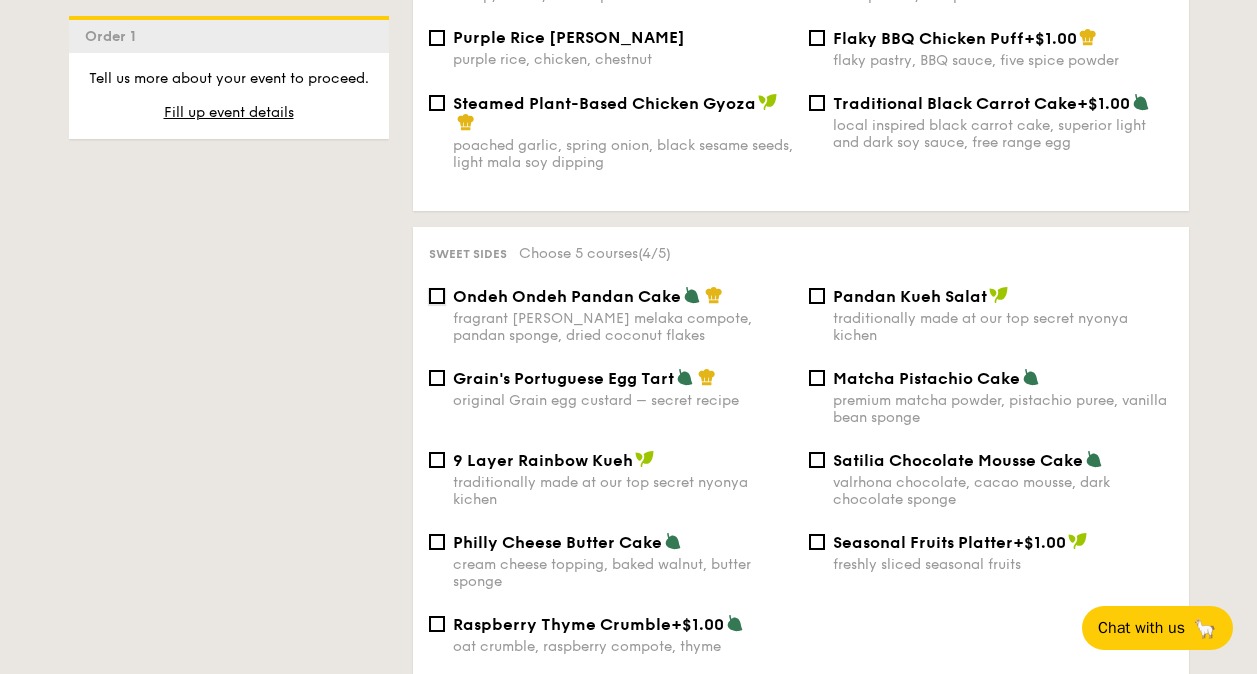 click on "Ondeh Ondeh Pandan Cake fragrant [PERSON_NAME] melaka compote, pandan sponge, dried coconut flakes" at bounding box center (437, 296) 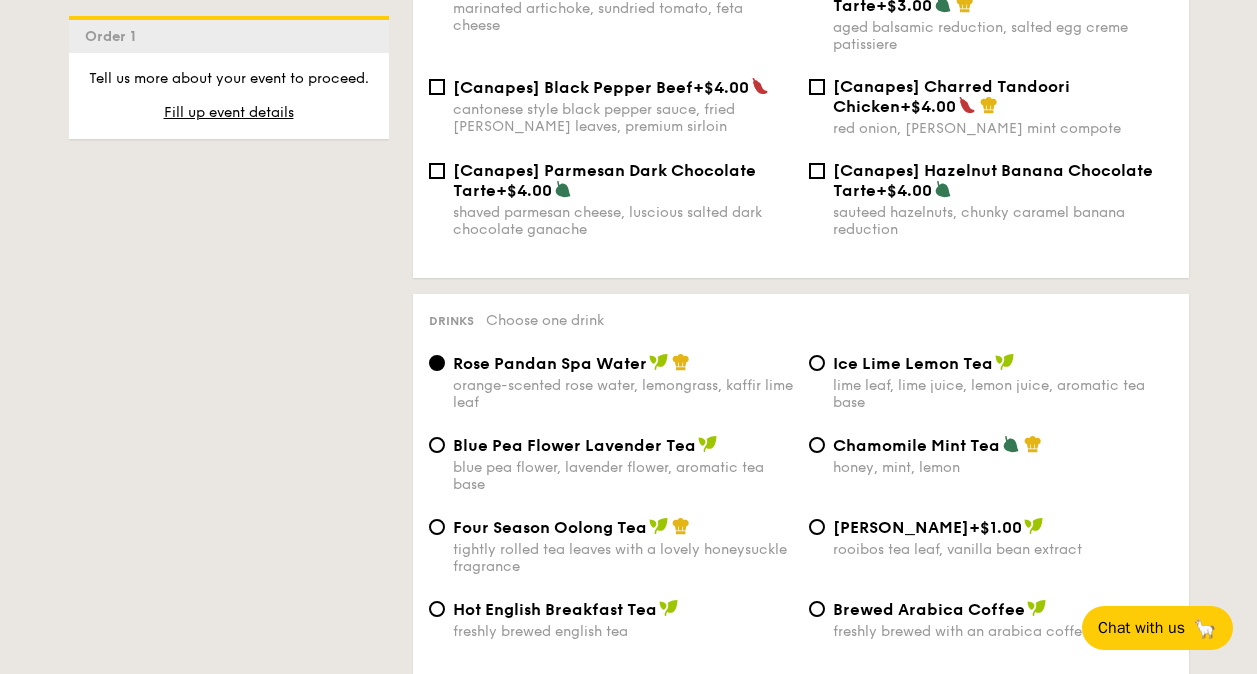 scroll, scrollTop: 3075, scrollLeft: 0, axis: vertical 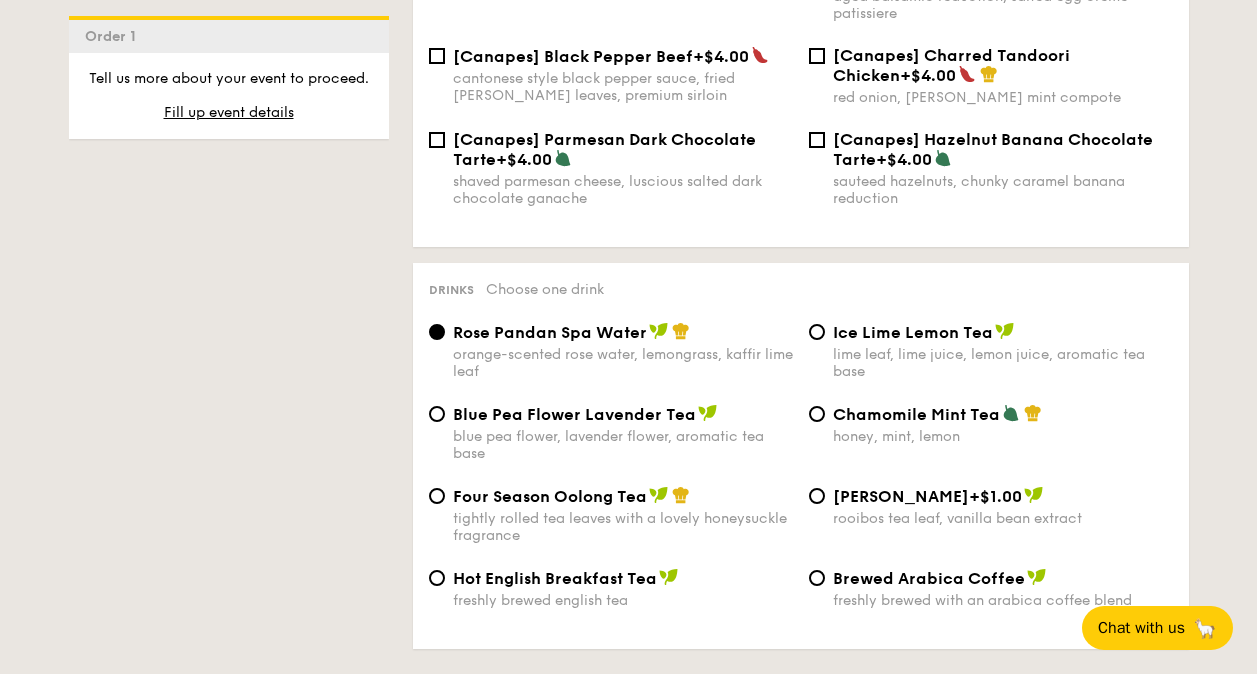 click on "Brewed Arabica Coffee freshly brewed with an arabica coffee blend" at bounding box center [1003, 588] 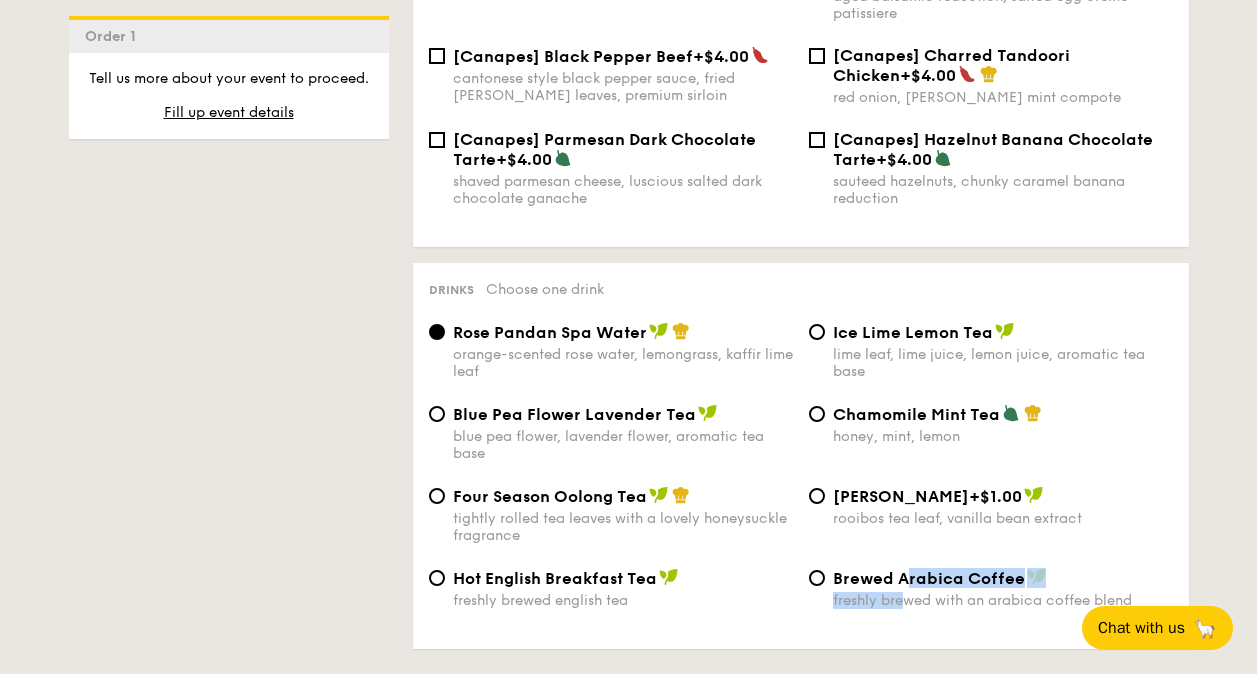 click on "Brewed Arabica Coffee" at bounding box center (929, 578) 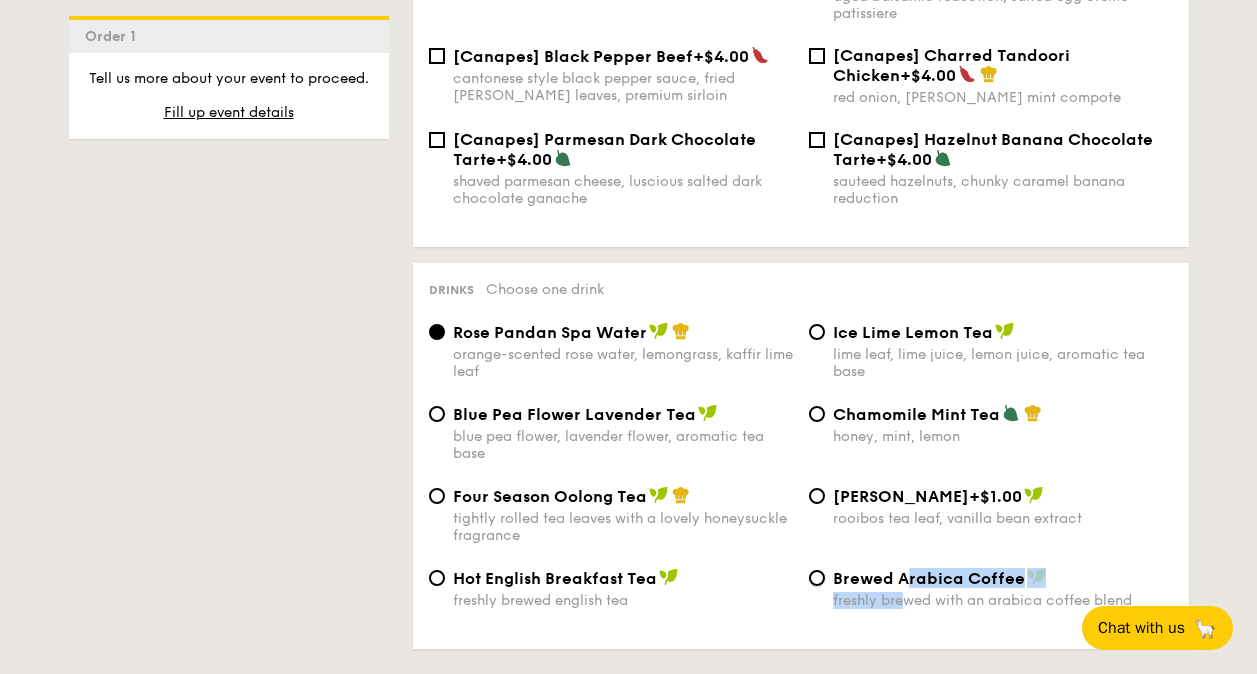 click on "Brewed Arabica Coffee freshly brewed with an arabica coffee blend" at bounding box center [817, 578] 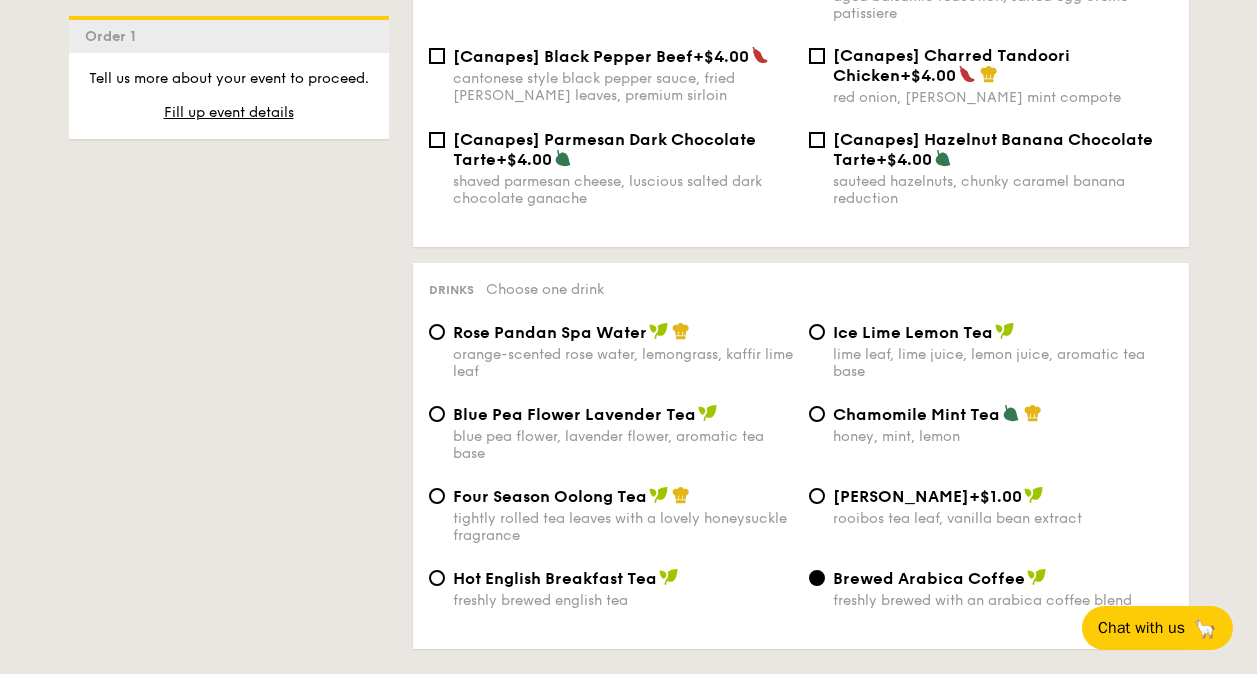 click on "Brewed Arabica Coffee" at bounding box center [929, 578] 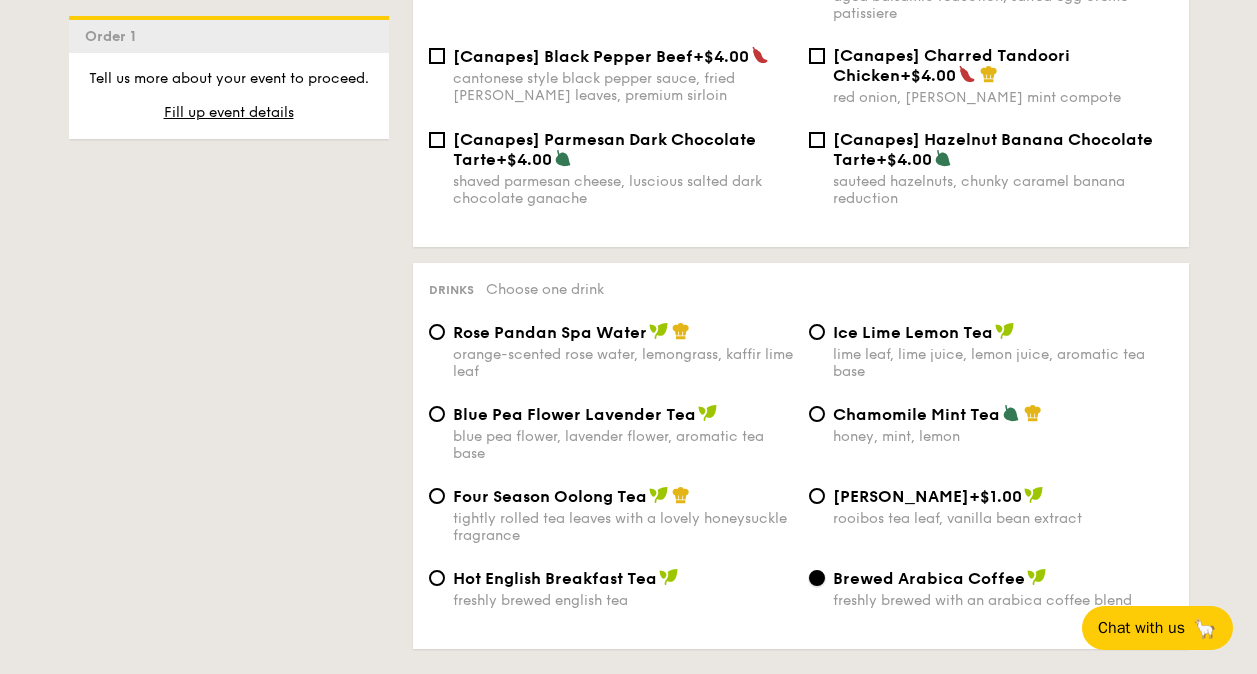 click on "Brewed Arabica Coffee freshly brewed with an arabica coffee blend" at bounding box center [817, 578] 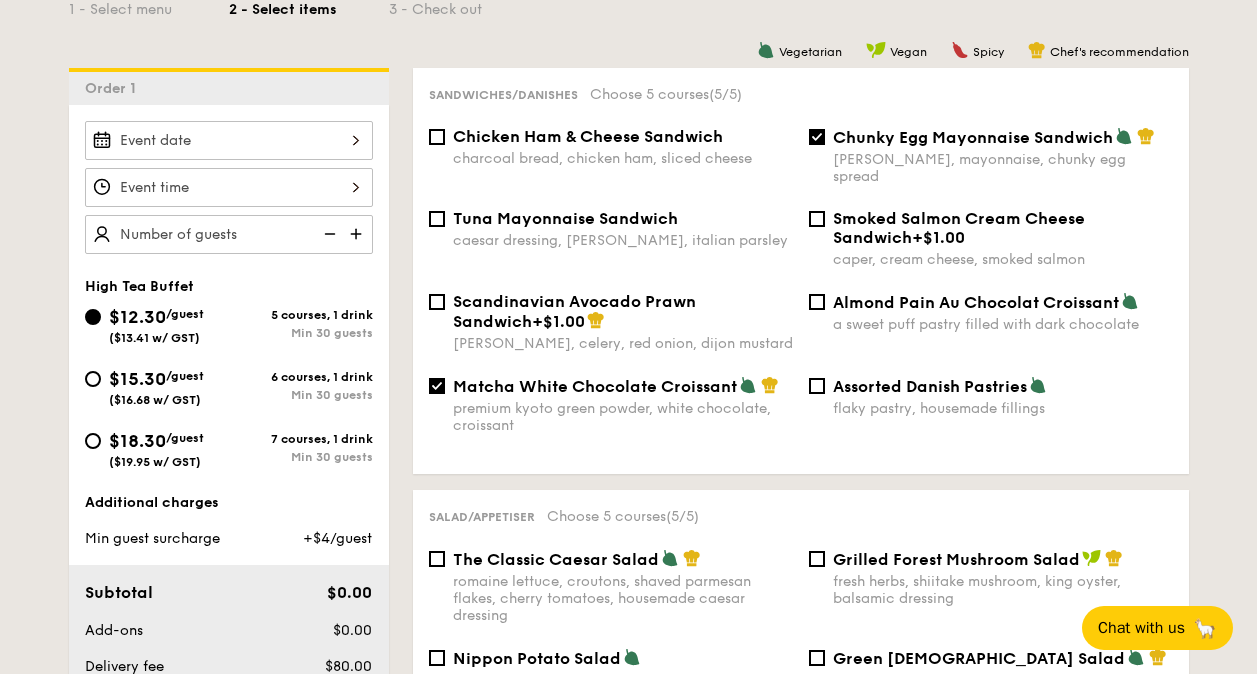 scroll, scrollTop: 0, scrollLeft: 0, axis: both 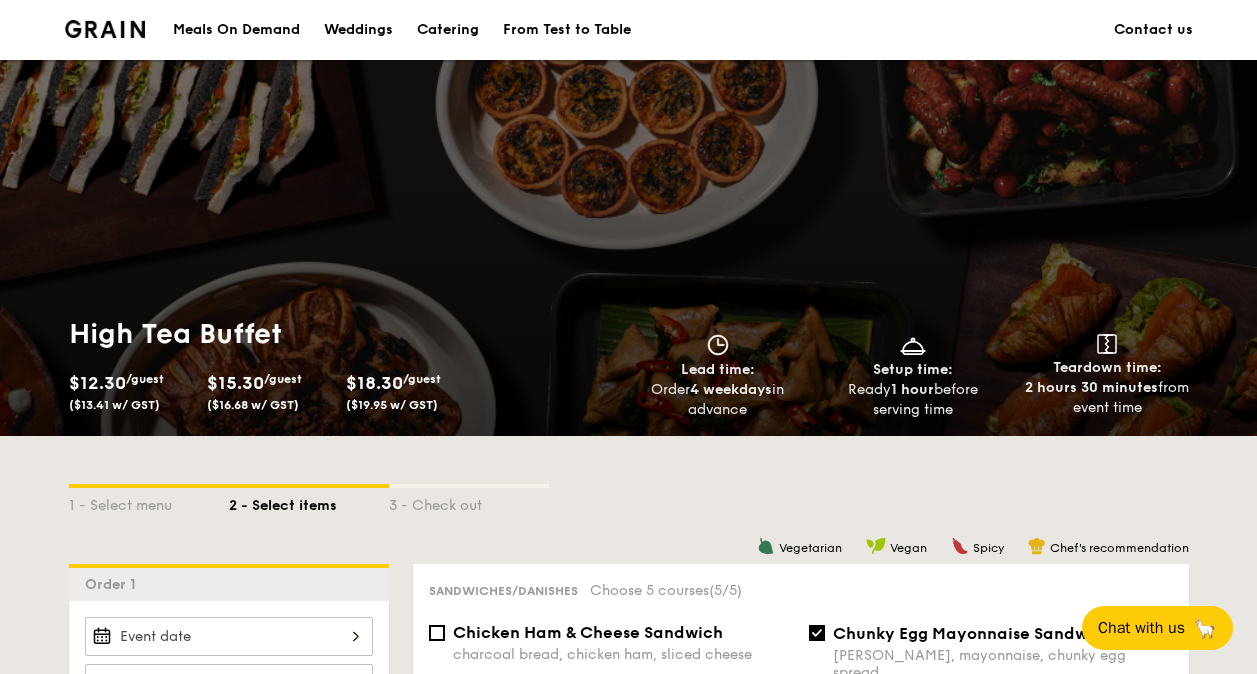 click on "Meals On Demand" at bounding box center (236, 30) 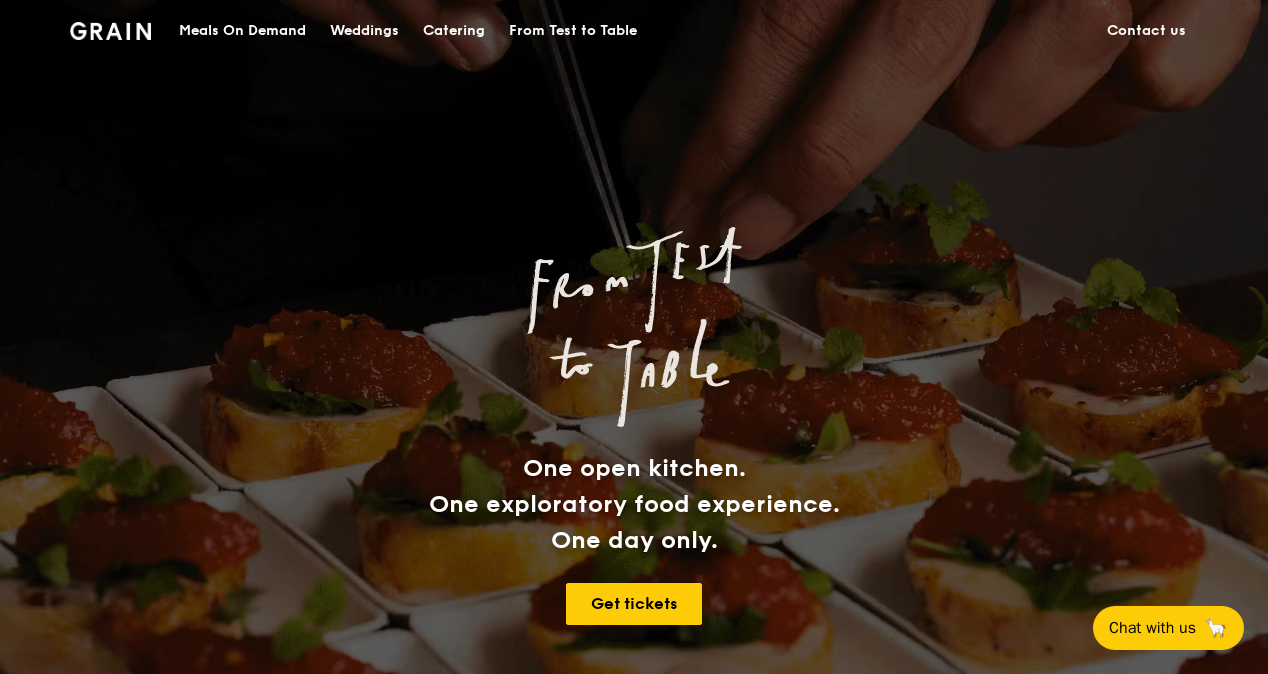 scroll, scrollTop: 0, scrollLeft: 0, axis: both 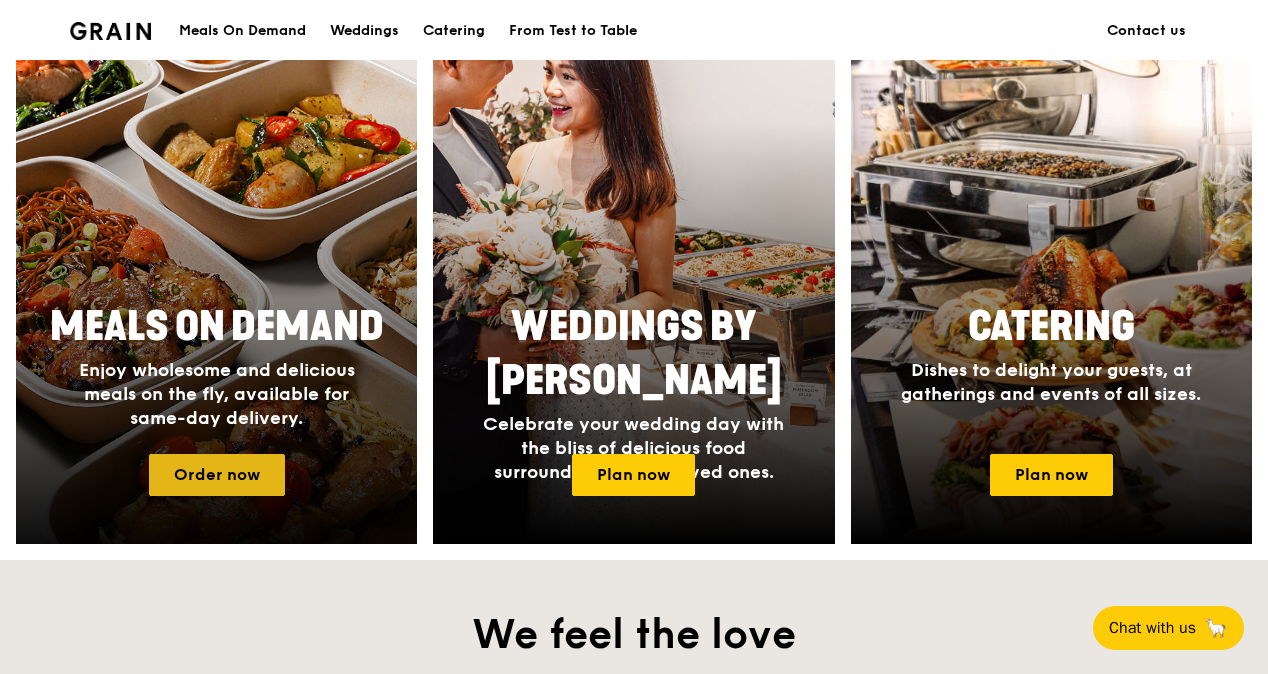 click on "Order now" at bounding box center [217, 475] 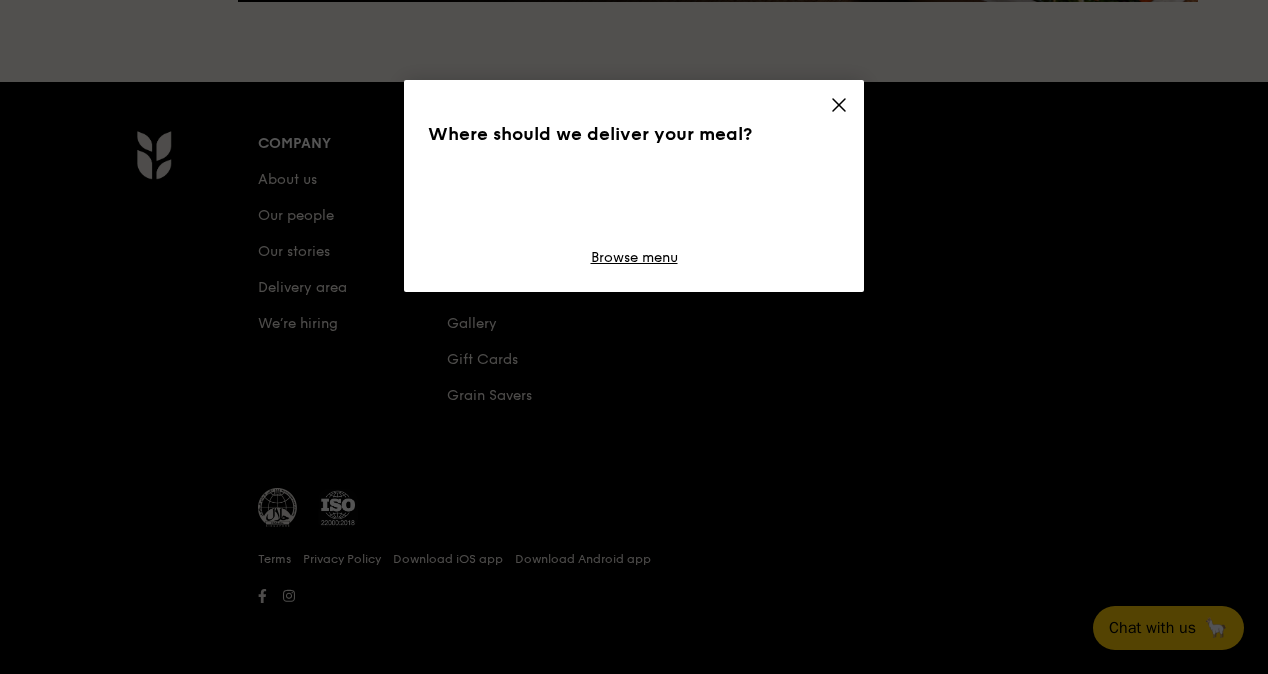 scroll, scrollTop: 0, scrollLeft: 0, axis: both 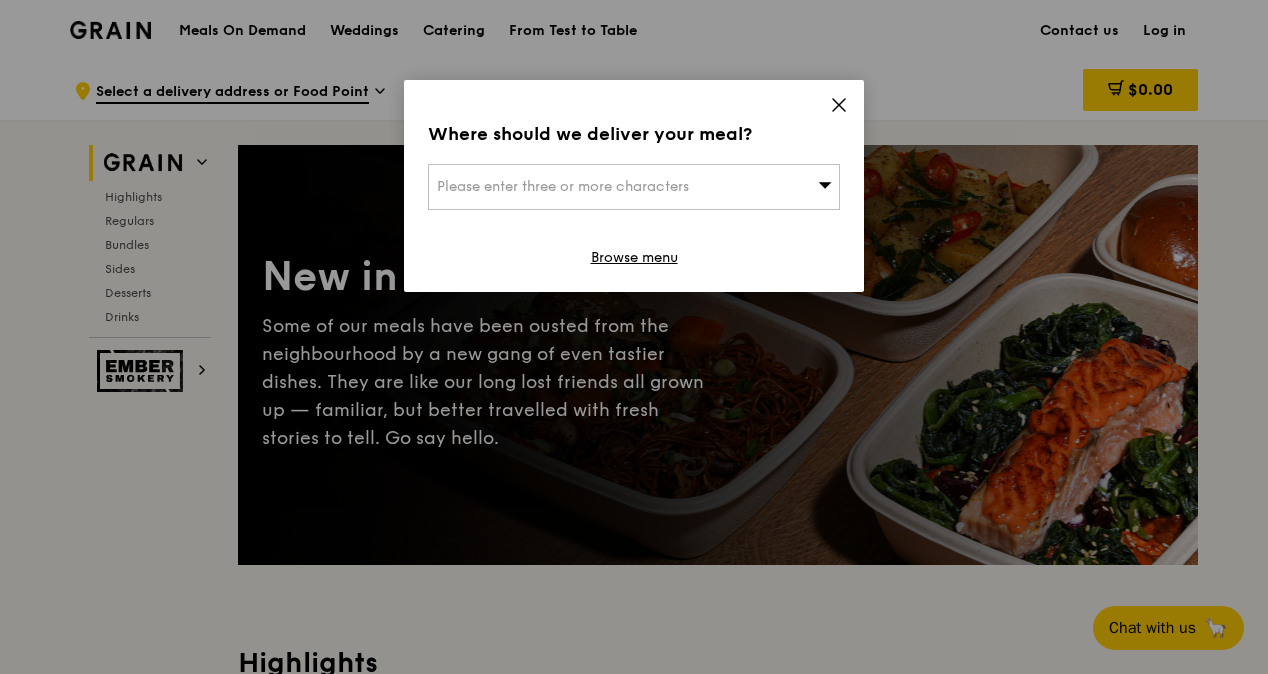 click on "Where should we deliver your meal?
Please enter three or more characters
Browse menu" at bounding box center (634, 186) 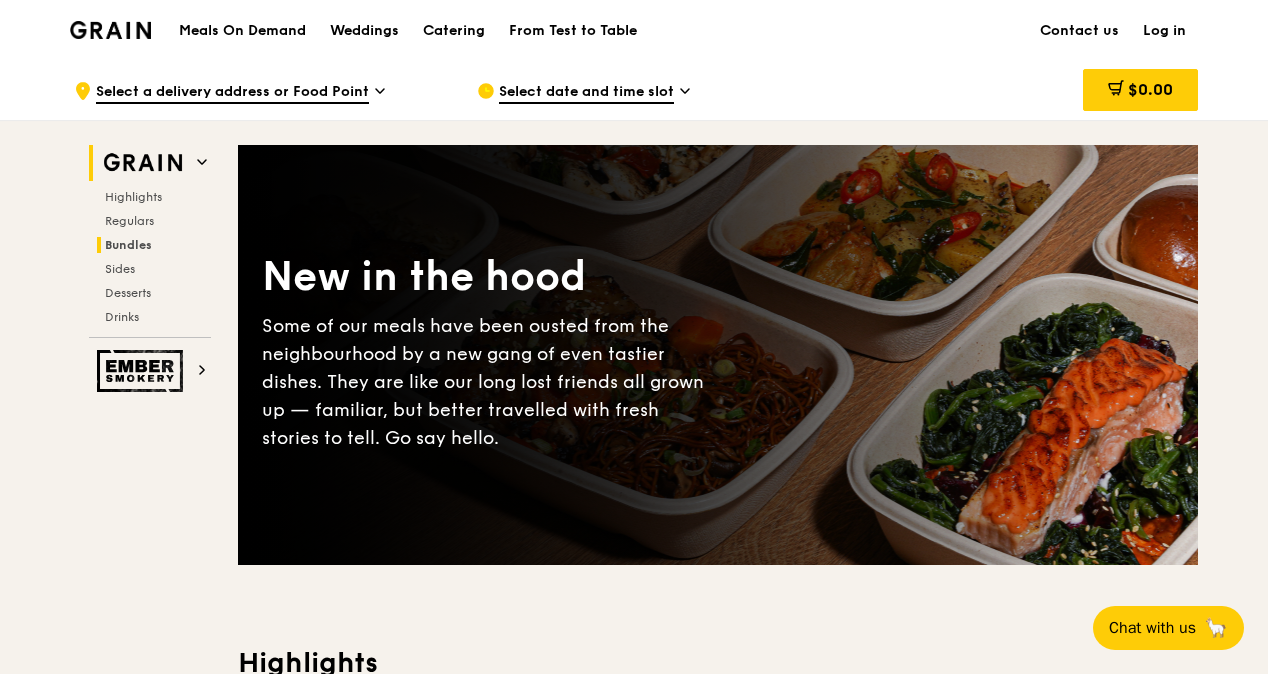 click on "Bundles" at bounding box center [128, 245] 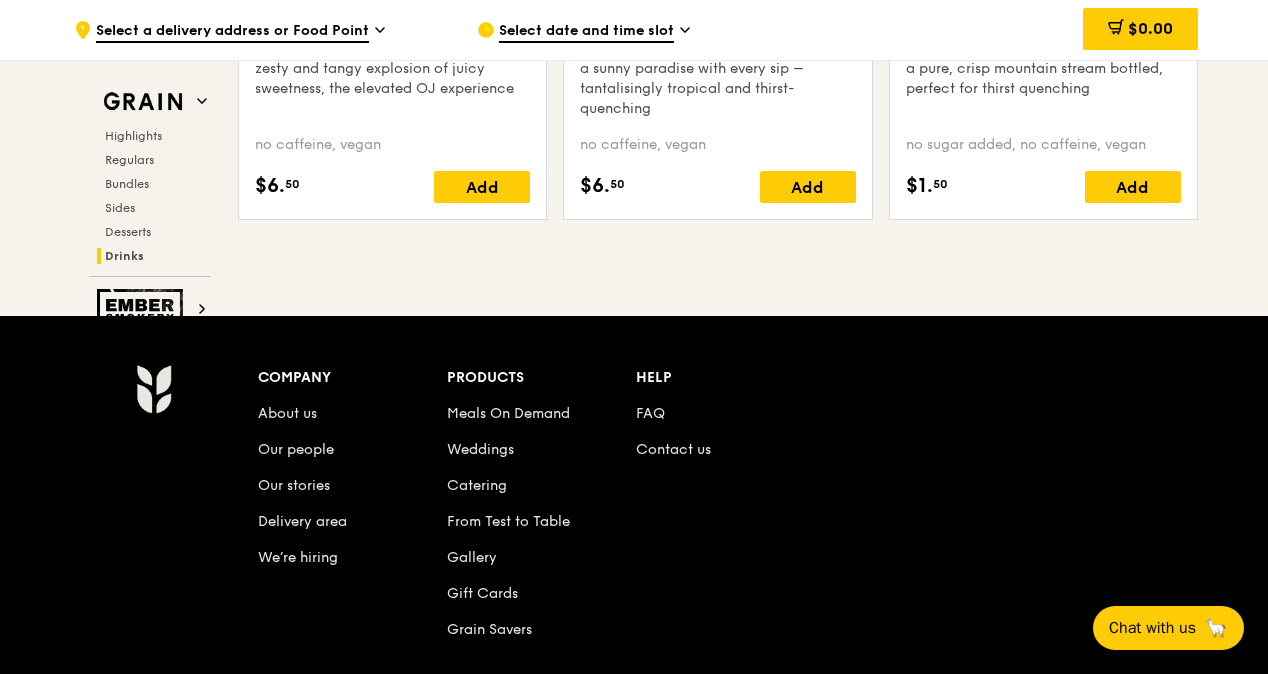 scroll, scrollTop: 8408, scrollLeft: 0, axis: vertical 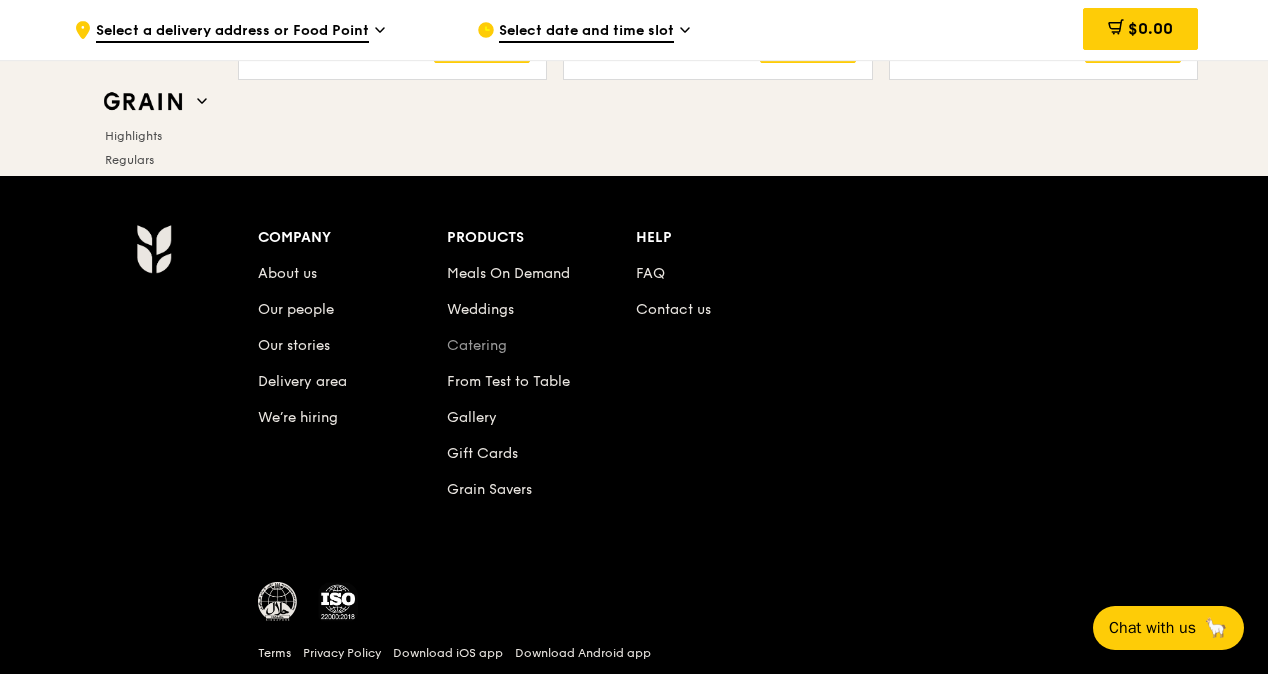 click on "Catering" at bounding box center [477, 345] 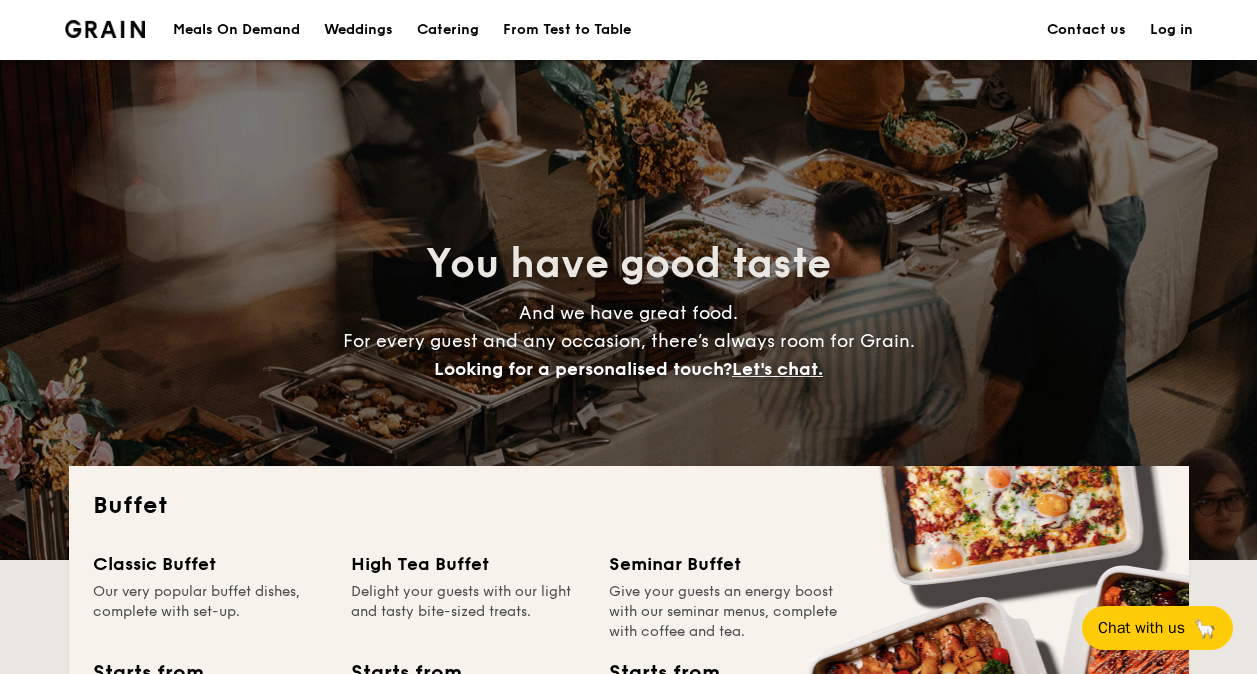 scroll, scrollTop: 200, scrollLeft: 0, axis: vertical 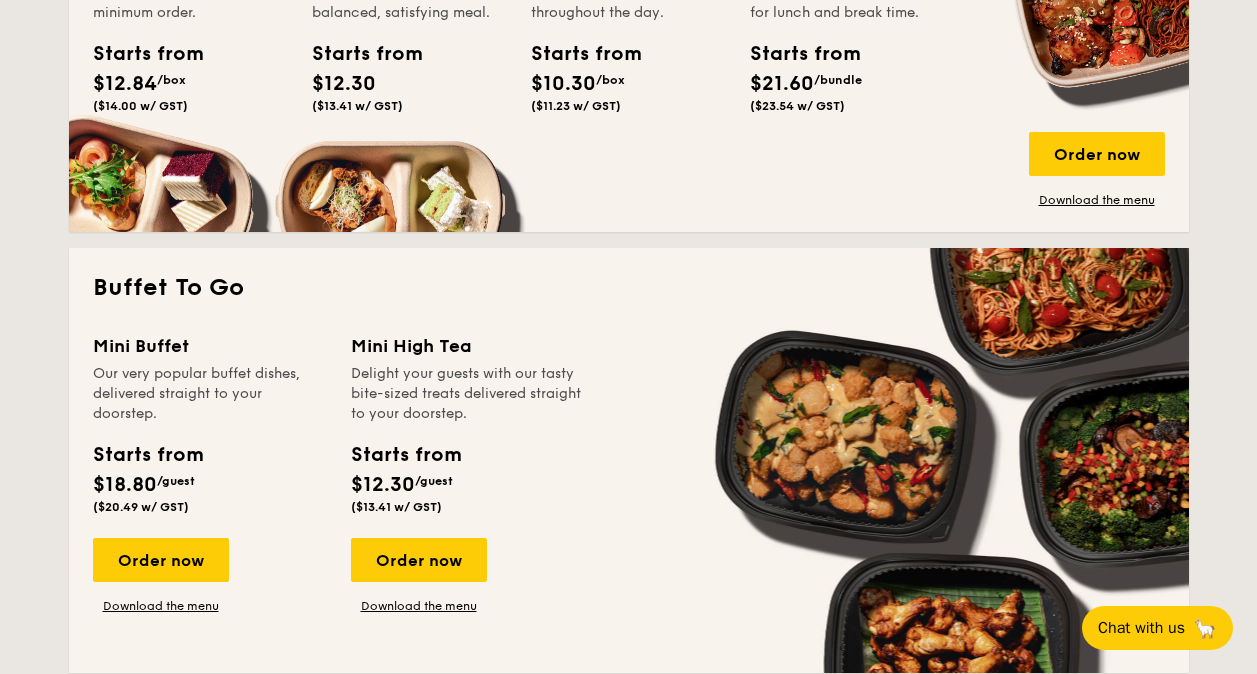 click on "($11.23 w/ GST)" at bounding box center (576, 106) 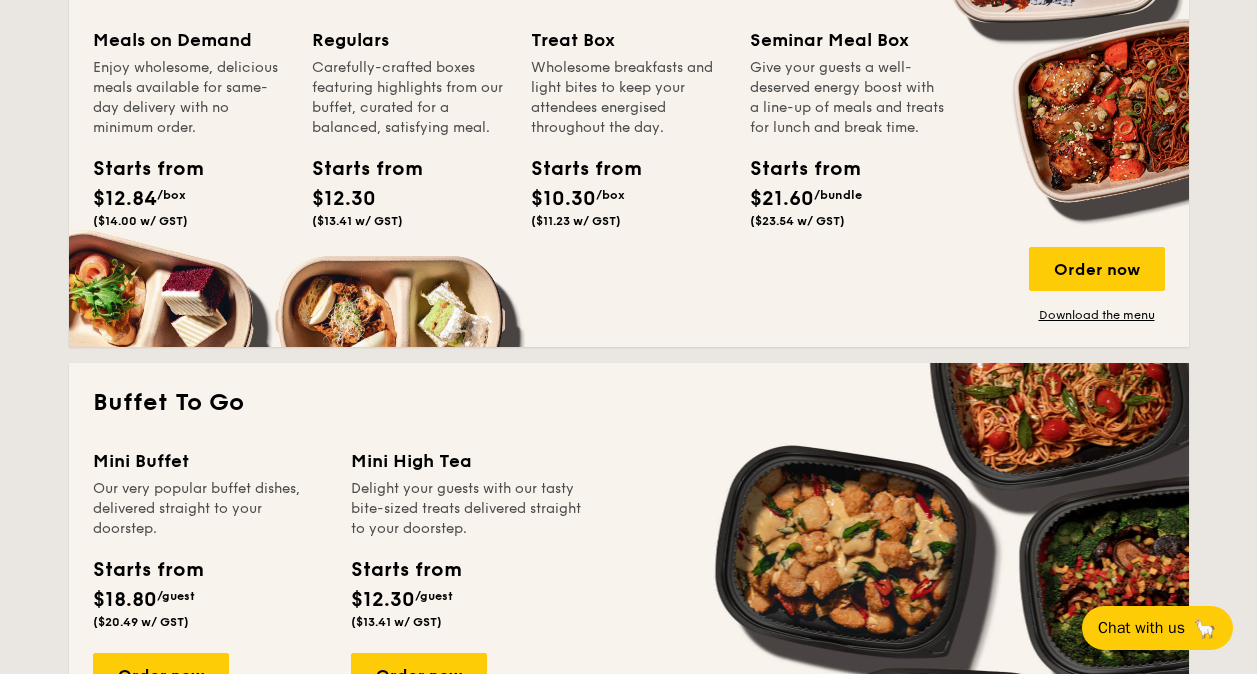 scroll, scrollTop: 800, scrollLeft: 0, axis: vertical 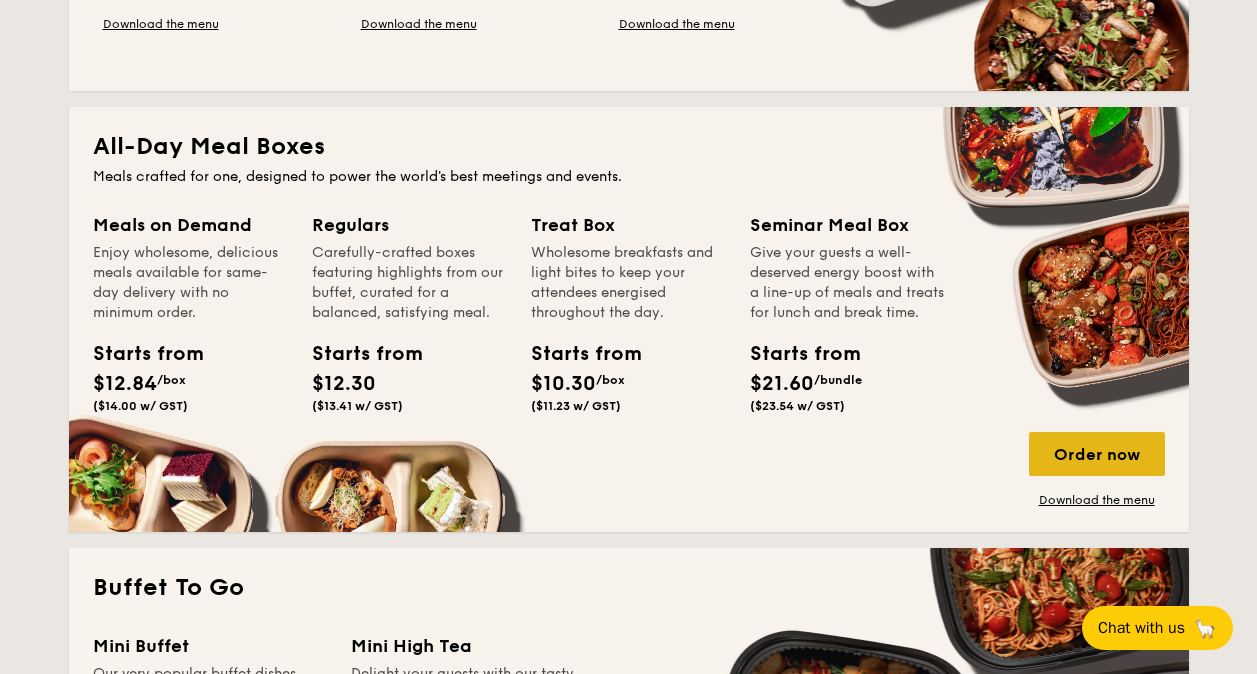 click on "Order now" at bounding box center [1097, 454] 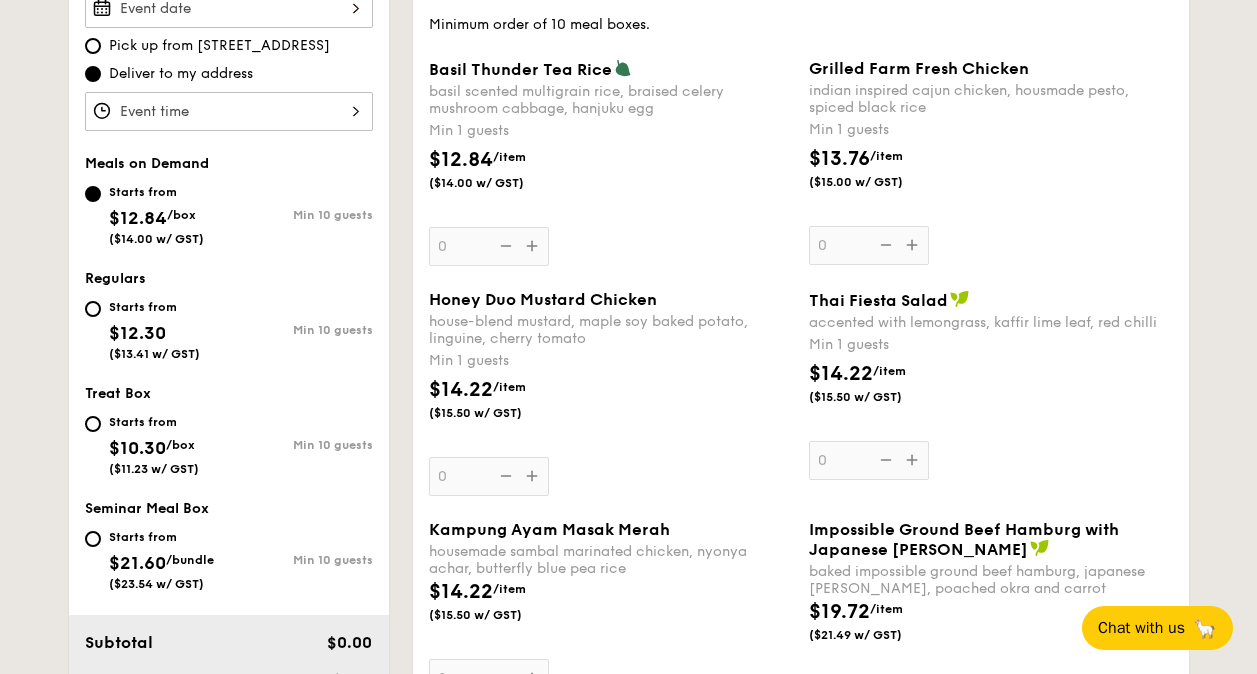 scroll, scrollTop: 678, scrollLeft: 0, axis: vertical 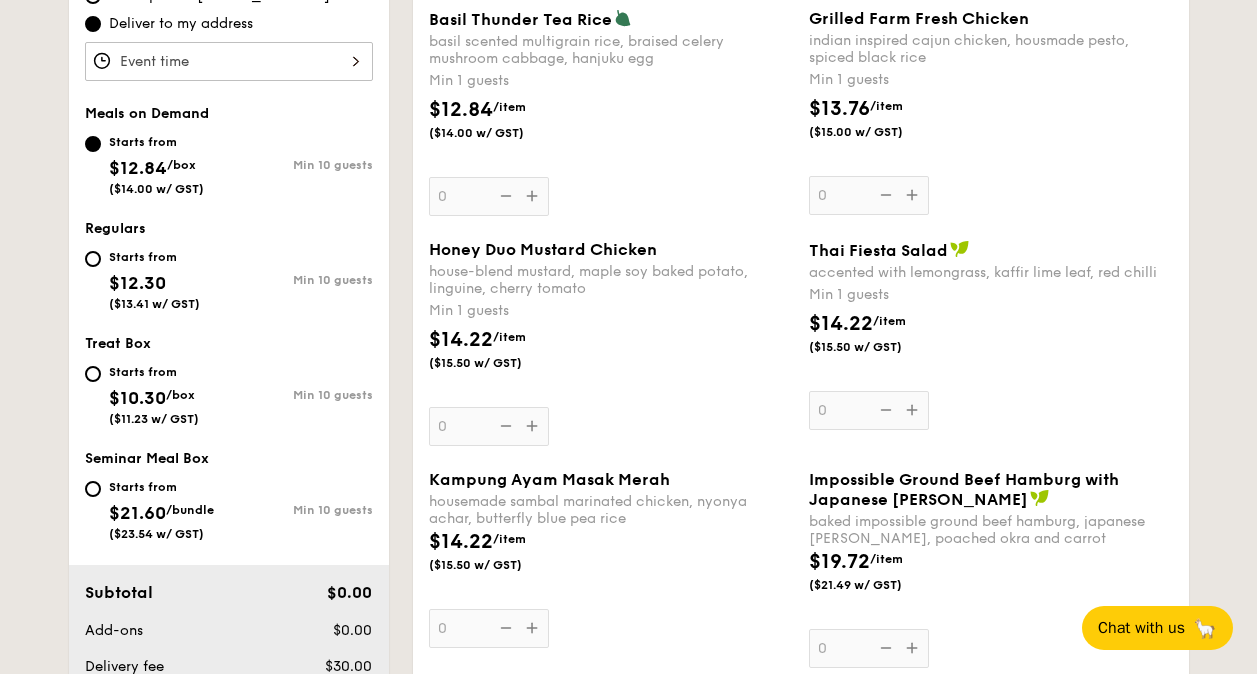 click on "Starts from
$10.30
/box
($11.23 w/ GST)" at bounding box center (154, 393) 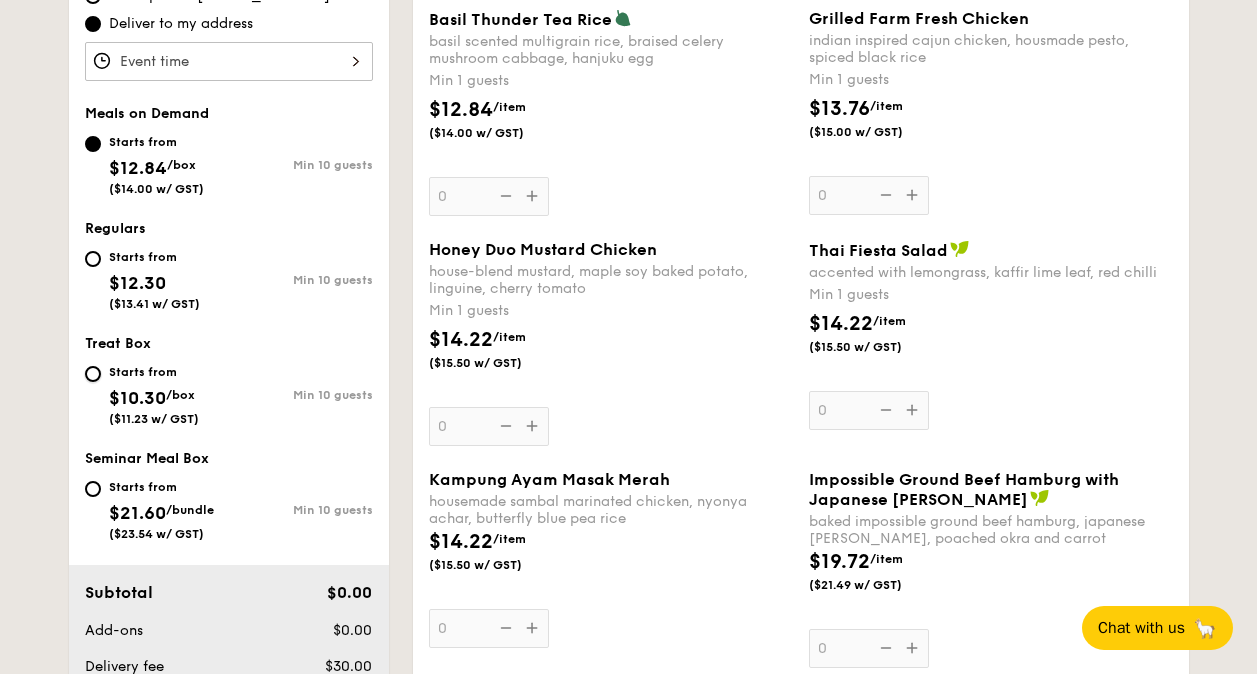 click on "Starts from
$10.30
/box
($11.23 w/ GST)
Min 10 guests" at bounding box center (93, 374) 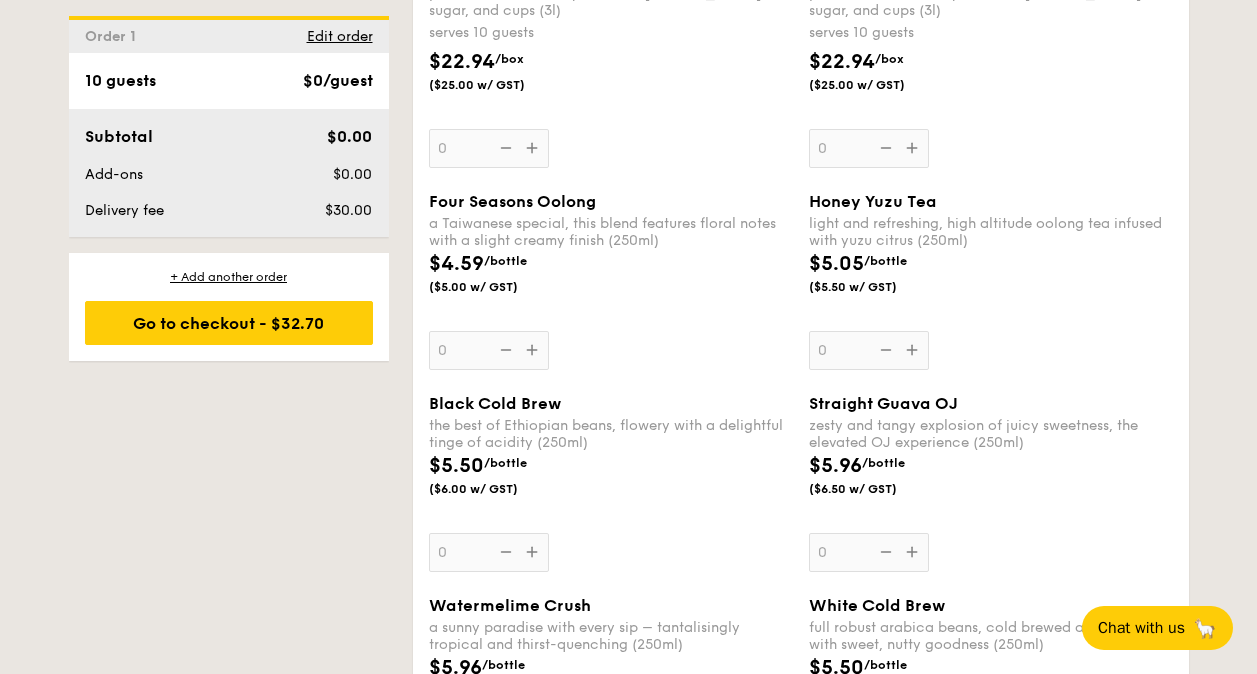 scroll, scrollTop: 3389, scrollLeft: 0, axis: vertical 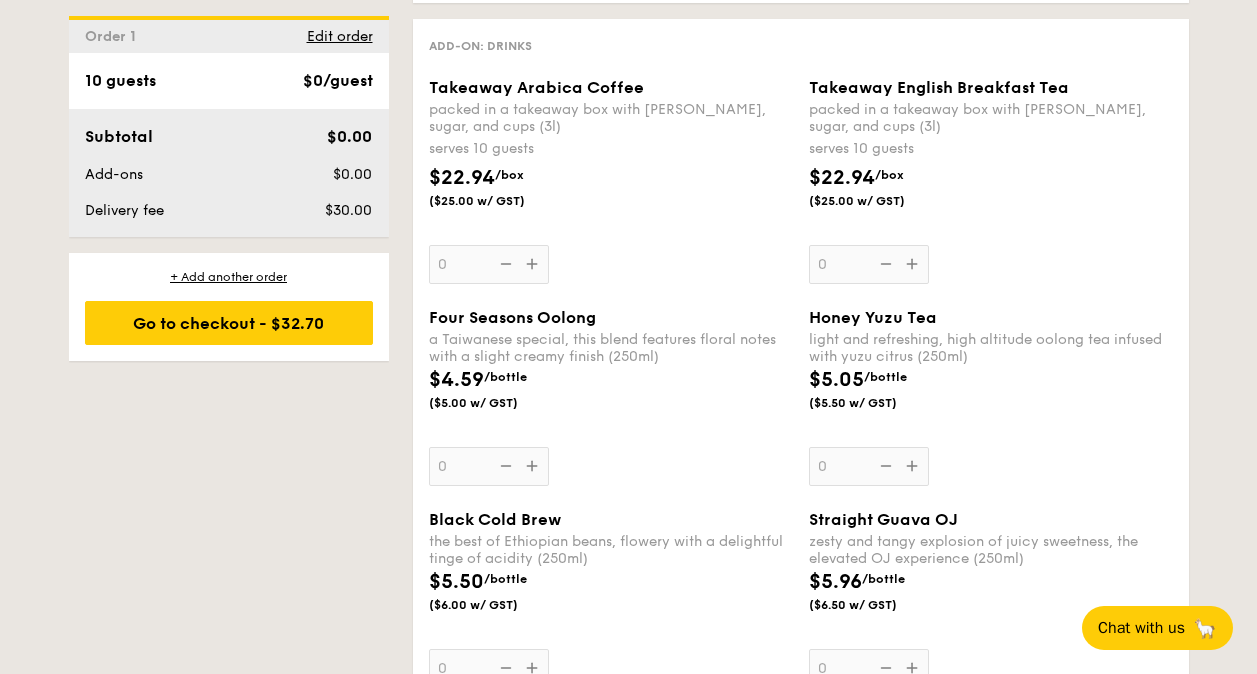 click on "Takeaway Arabica Coffee packed in a takeaway box with creamer, sugar, and cups (3l)
serves 10 guests
$22.94
/box
($25.00 w/ GST)
0" at bounding box center (611, 181) 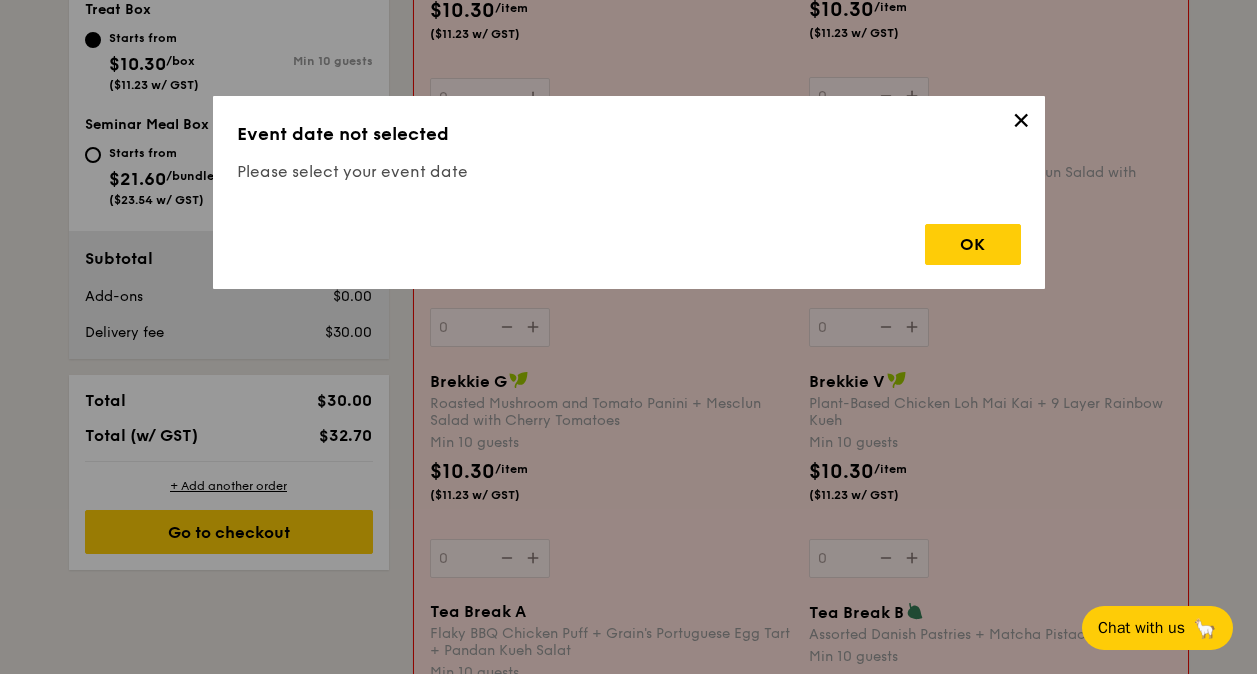 scroll, scrollTop: 534, scrollLeft: 0, axis: vertical 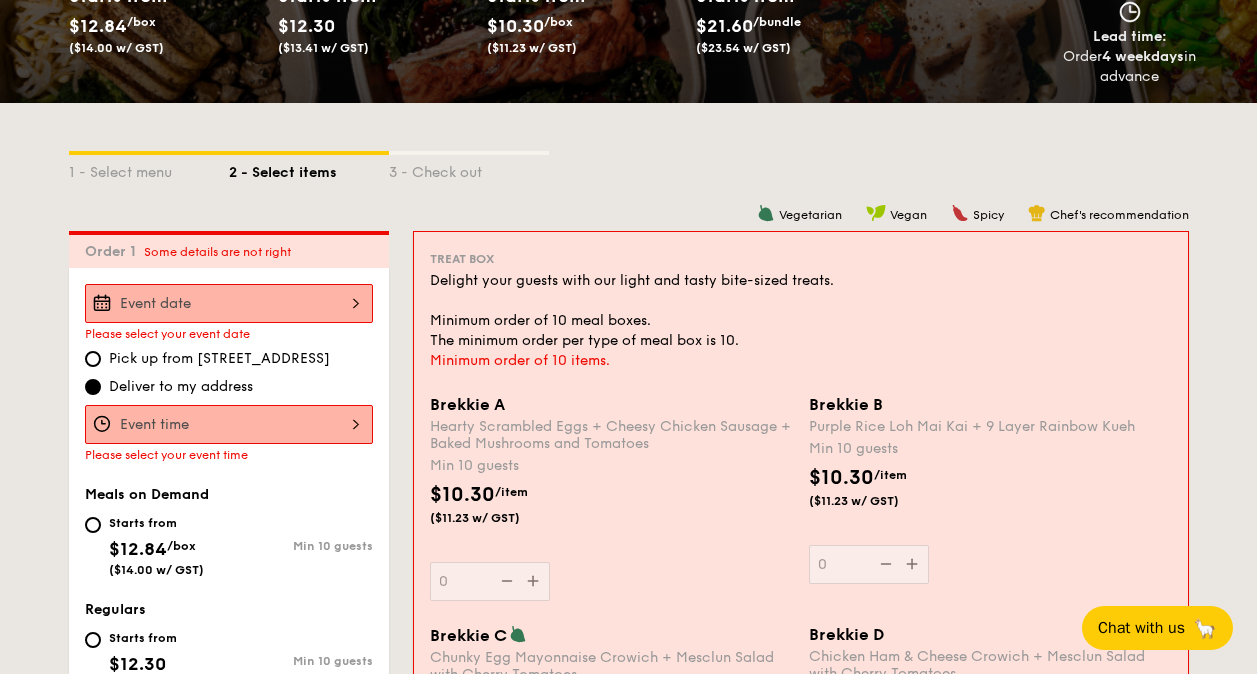 click on "Brekkie A Hearty Scrambled Eggs + Cheesy Chicken Sausage + Baked Mushrooms and Tomatoes
Min 10 guests
$10.30
/item
($11.23 w/ GST)
0" at bounding box center (229, 303) 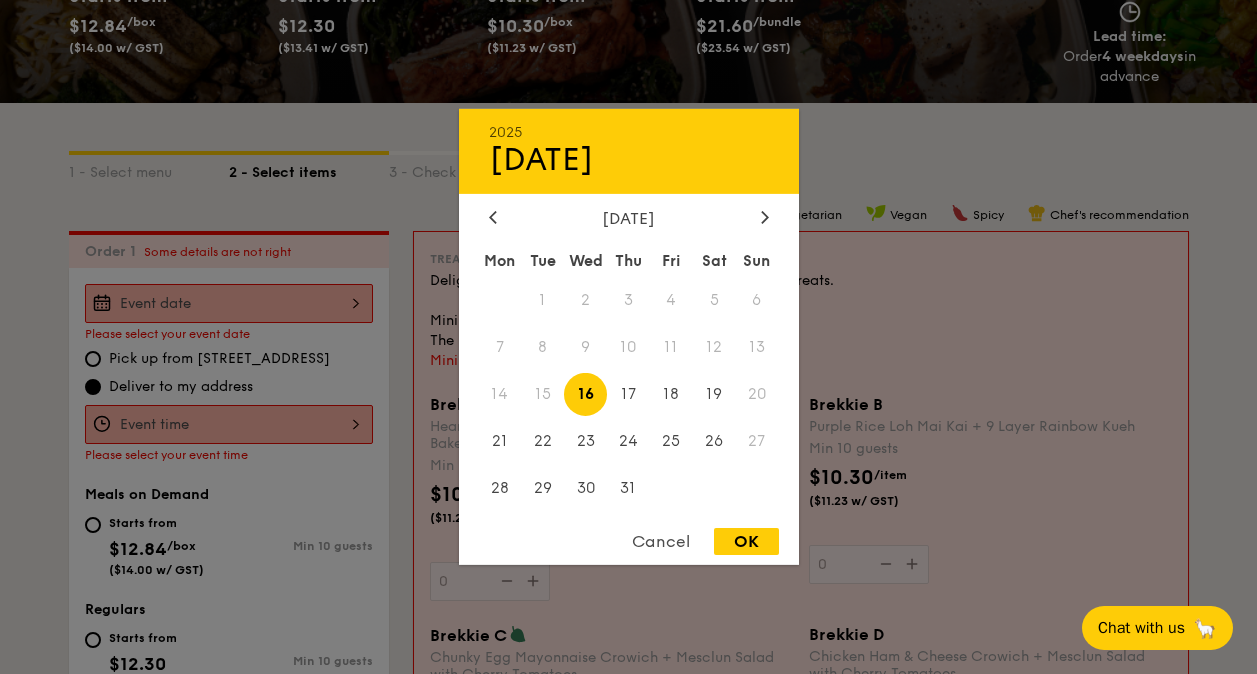 click on "2025   Jul 16       July 2025     Mon Tue Wed Thu Fri Sat Sun   1 2 3 4 5 6 7 8 9 10 11 12 13 14 15 16 17 18 19 20 21 22 23 24 25 26 27 28 29 30 31     Cancel   OK" at bounding box center (629, 337) 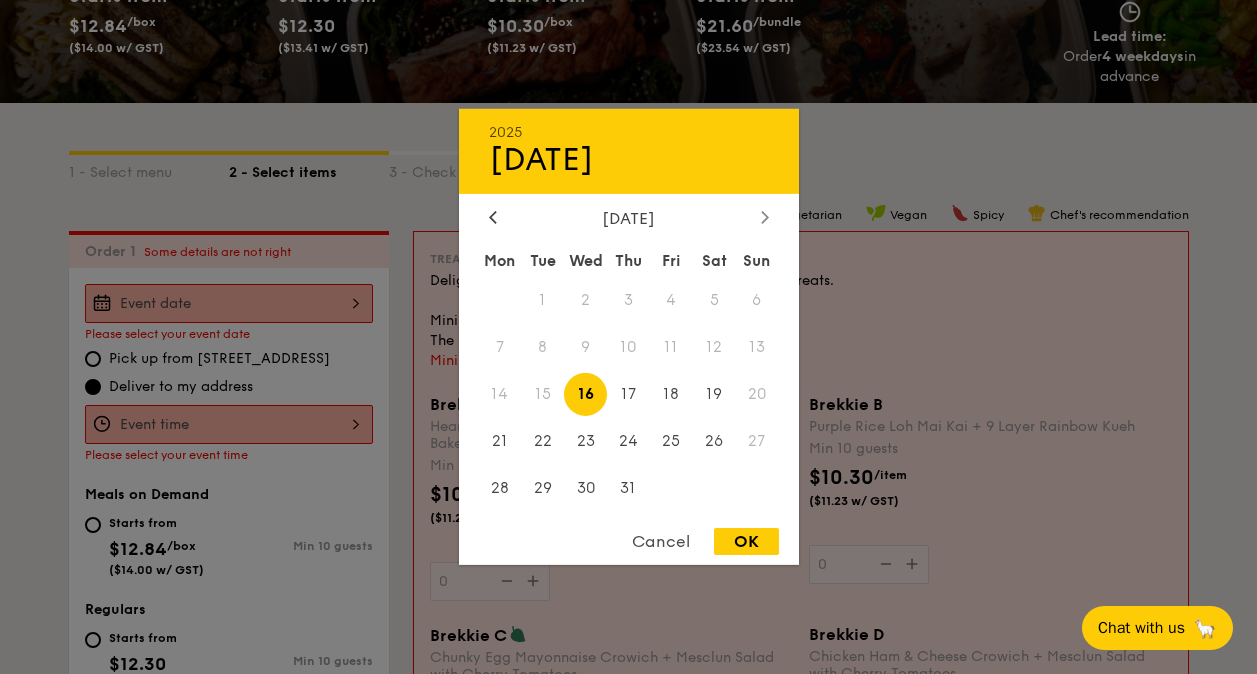click 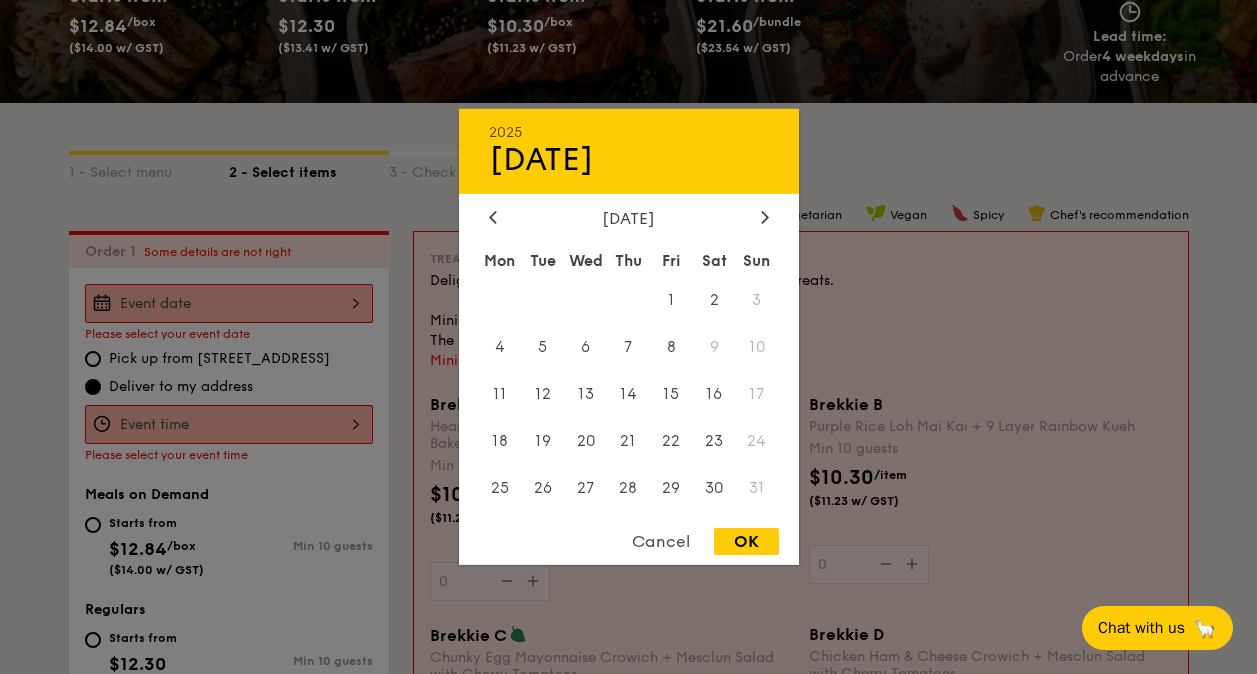 click on "31" at bounding box center [757, 487] 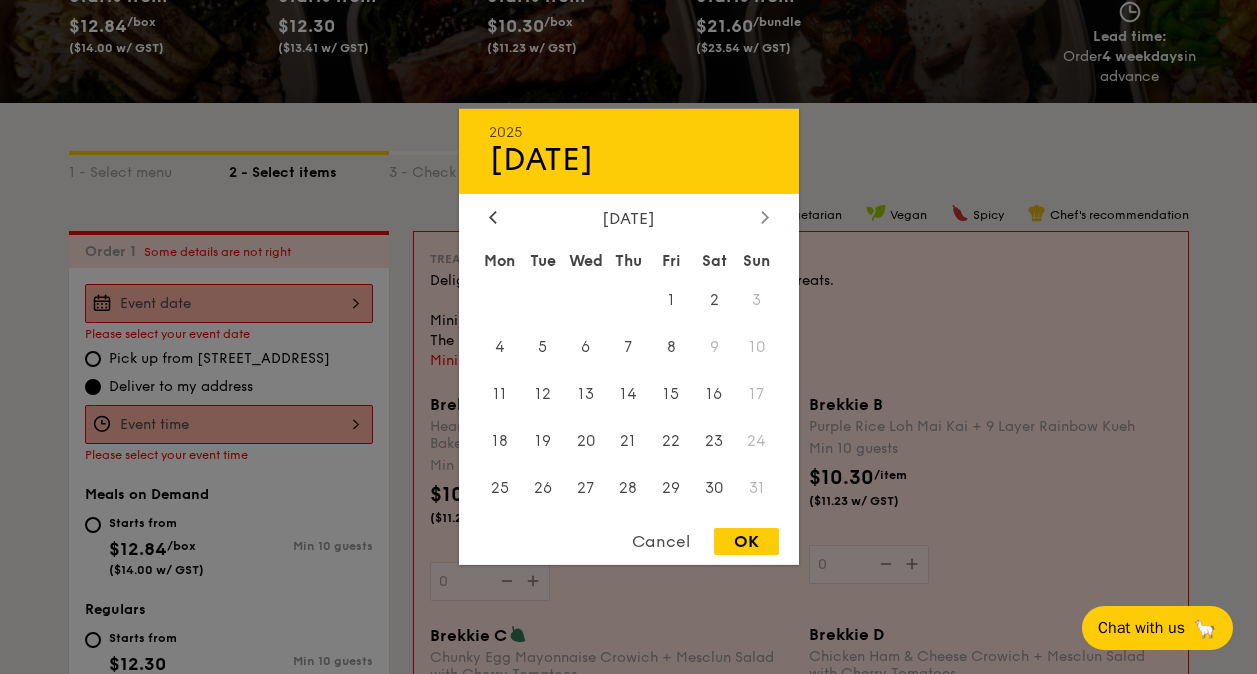 click 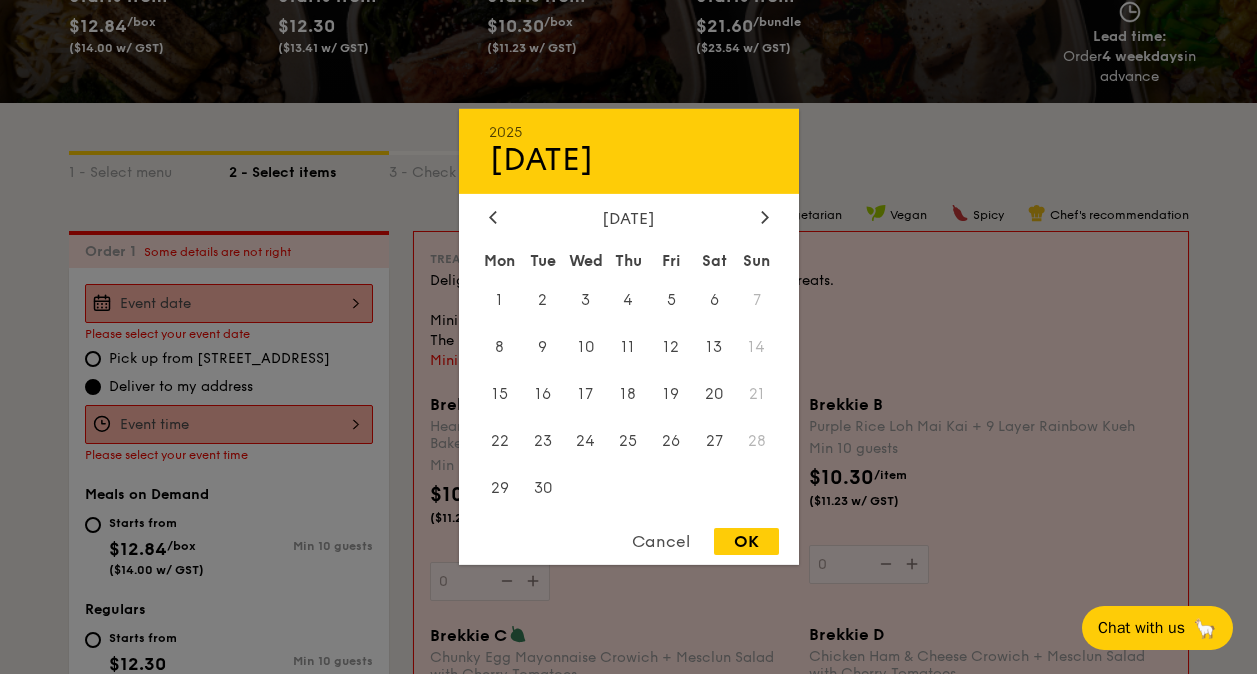 click on "7" at bounding box center [757, 300] 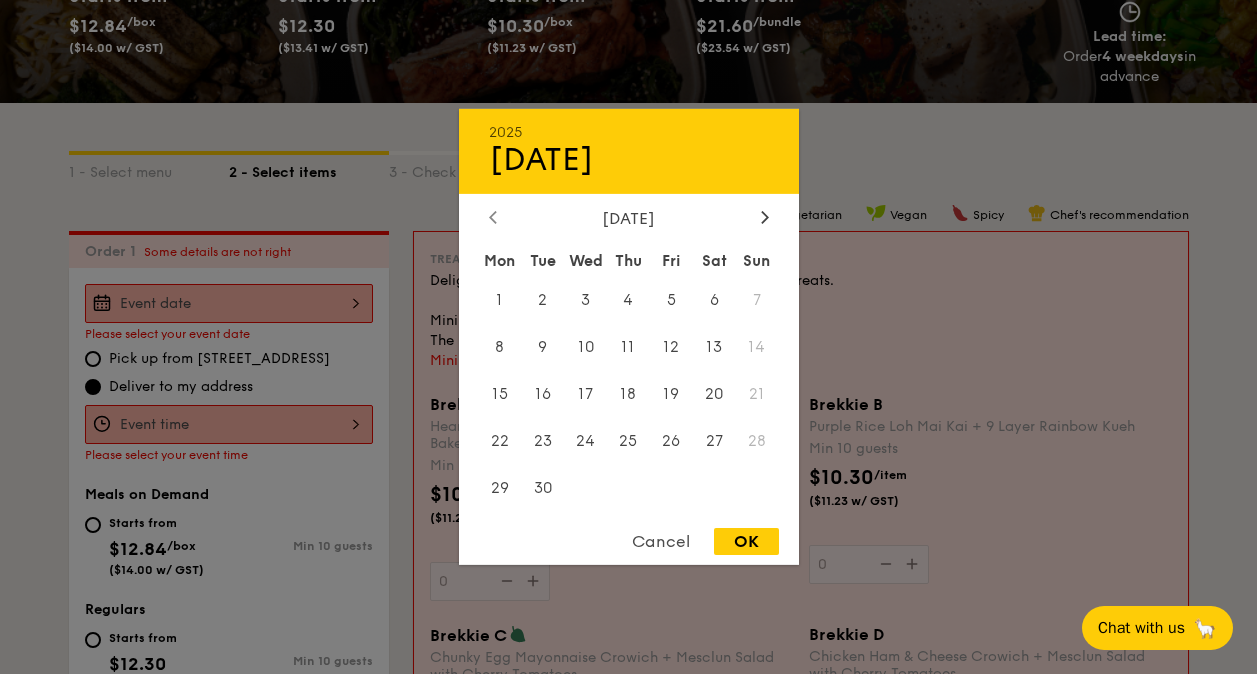 click at bounding box center [493, 218] 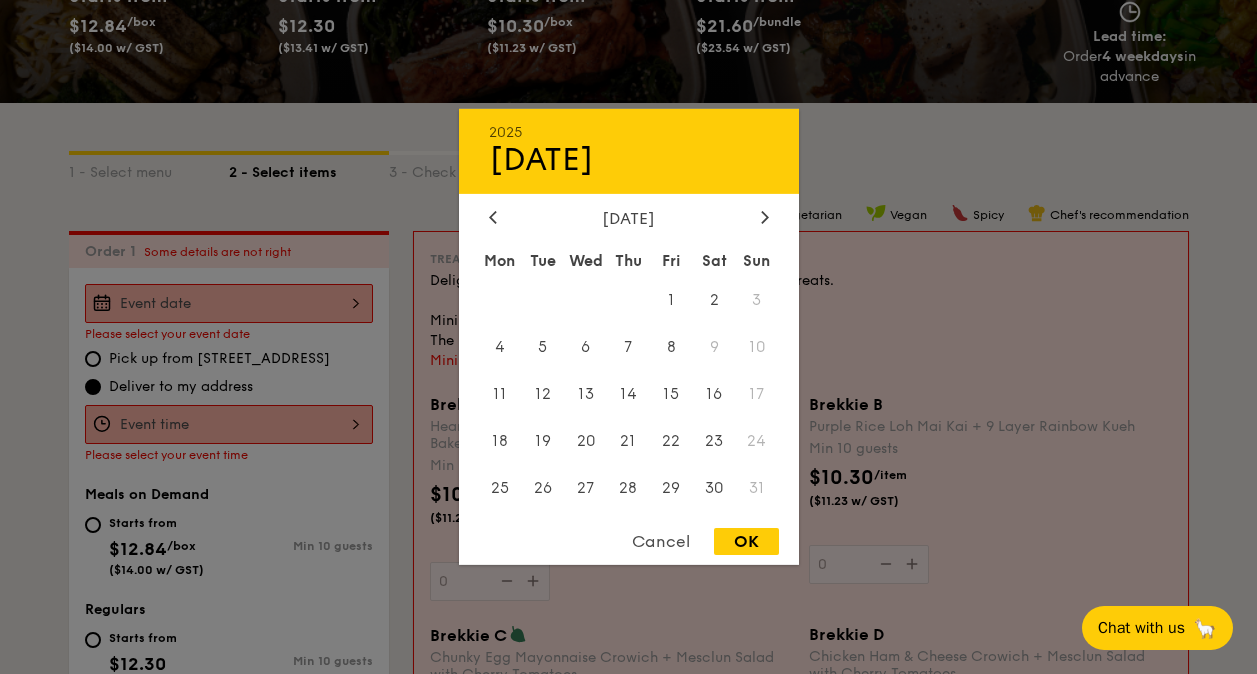 click on "31" at bounding box center (757, 487) 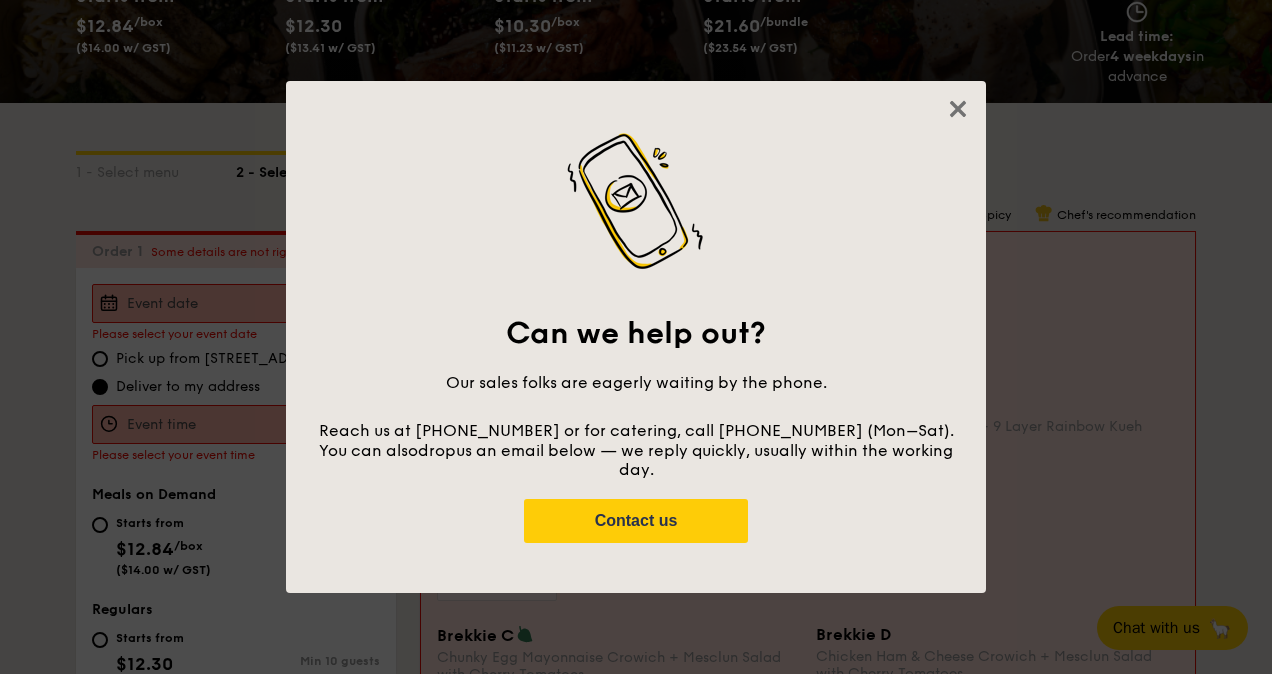 scroll, scrollTop: 803, scrollLeft: 0, axis: vertical 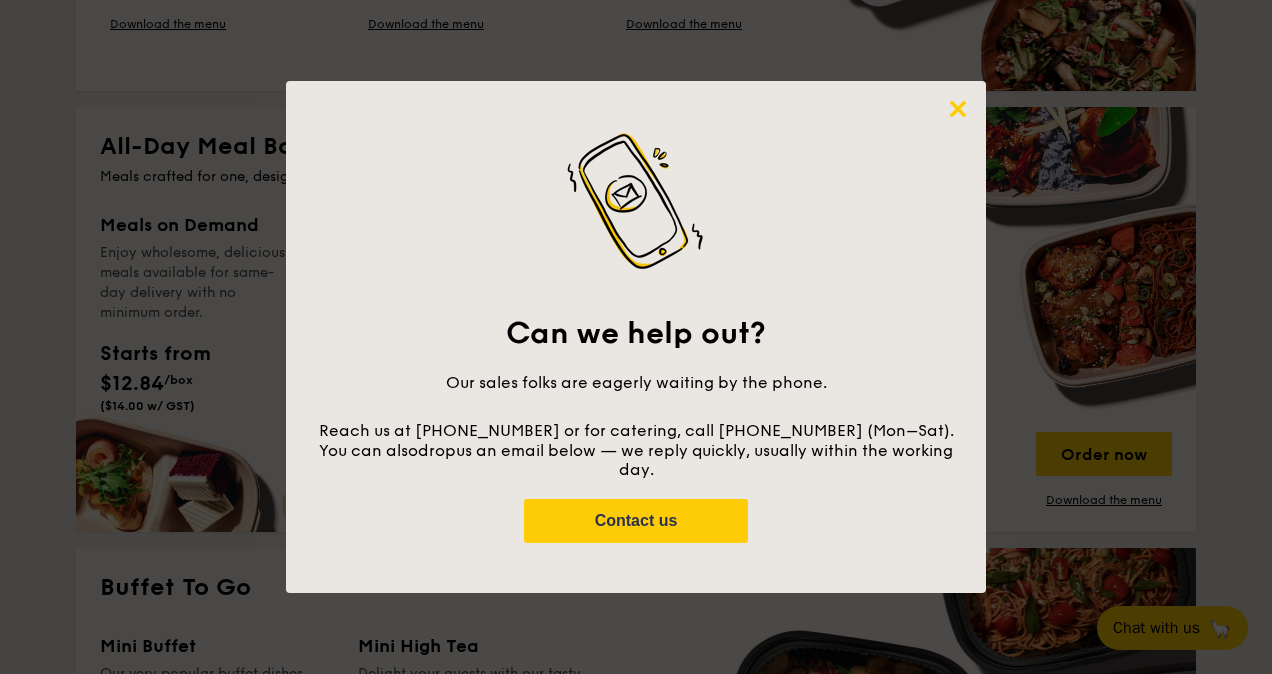 click 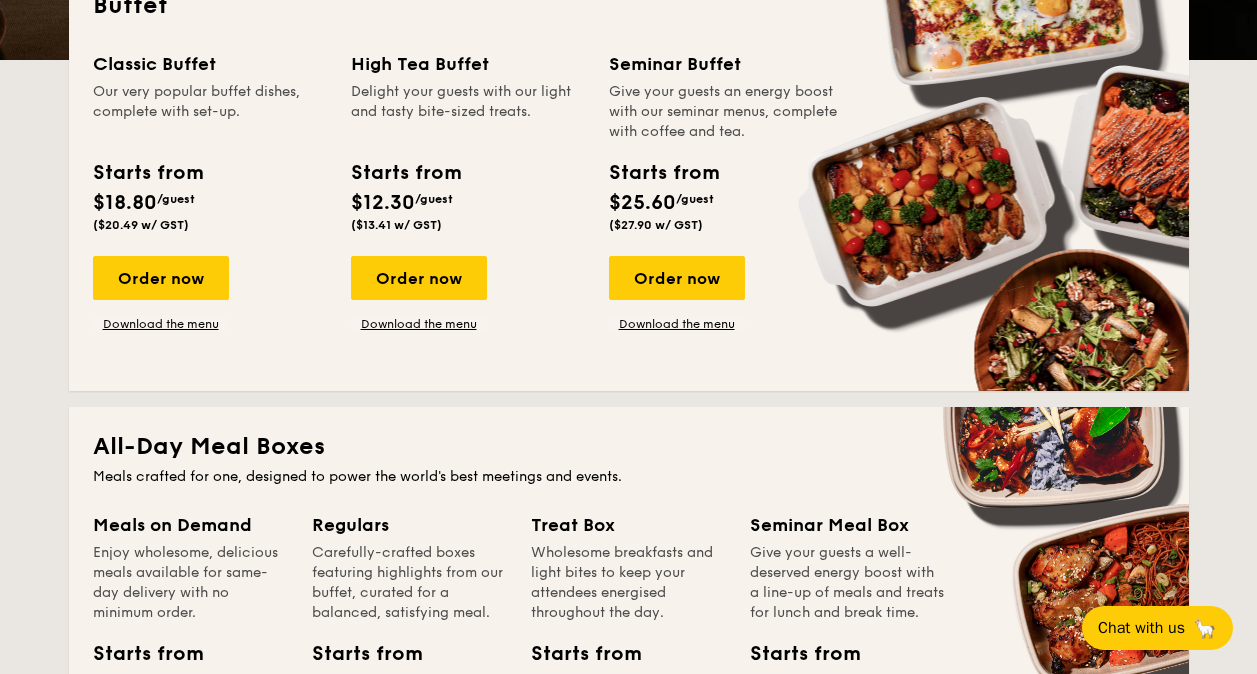 scroll, scrollTop: 1000, scrollLeft: 0, axis: vertical 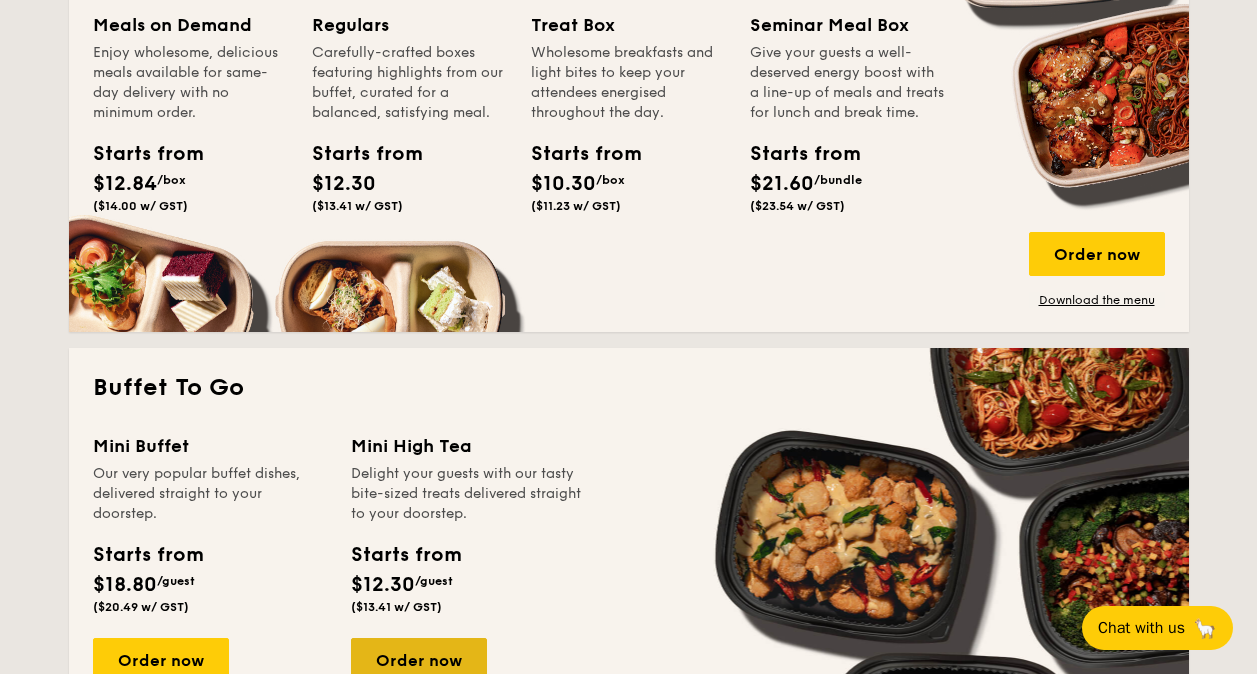 click on "Order now" at bounding box center [419, 660] 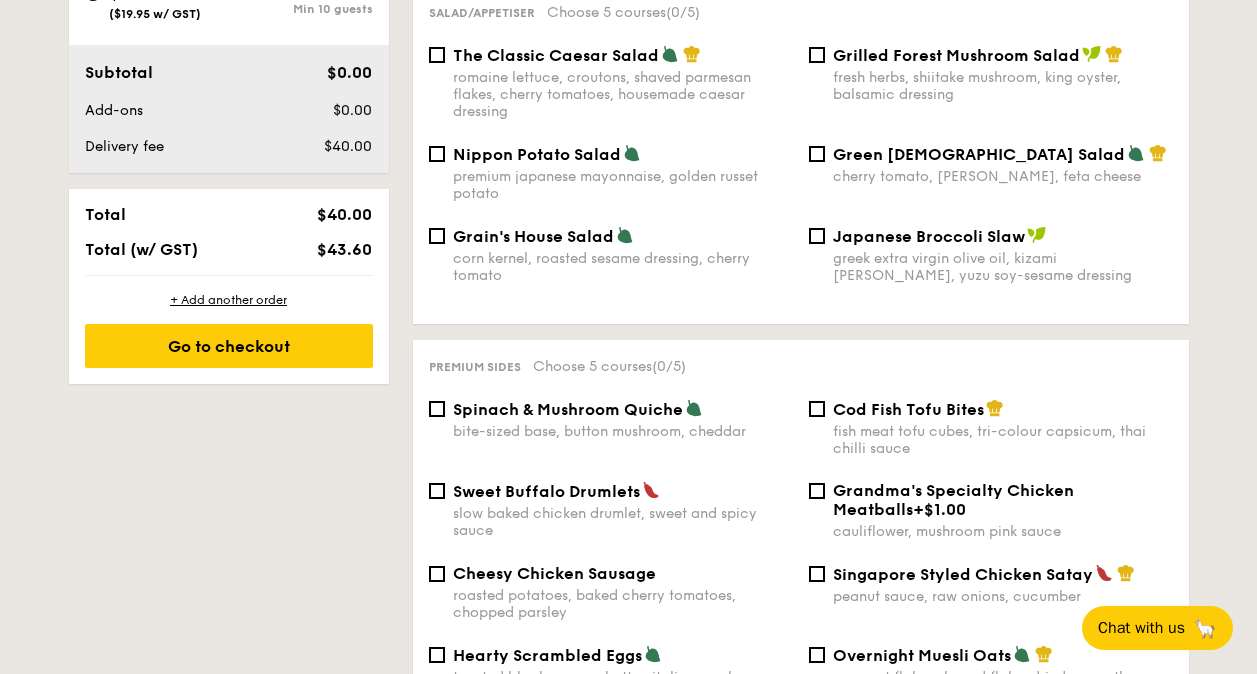 scroll, scrollTop: 2590, scrollLeft: 0, axis: vertical 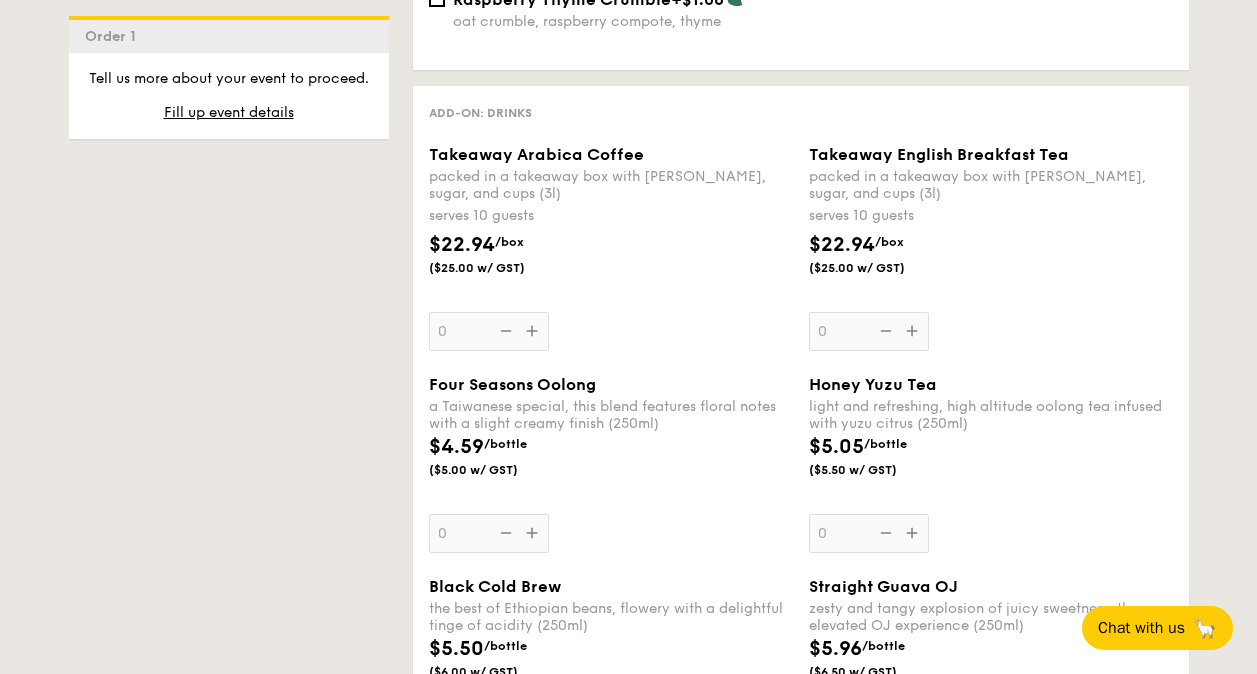click on "Takeaway Arabica Coffee packed in a takeaway box with creamer, sugar, and cups (3l)
serves 10 guests
$22.94
/box
($25.00 w/ GST)
0" at bounding box center [229, -1954] 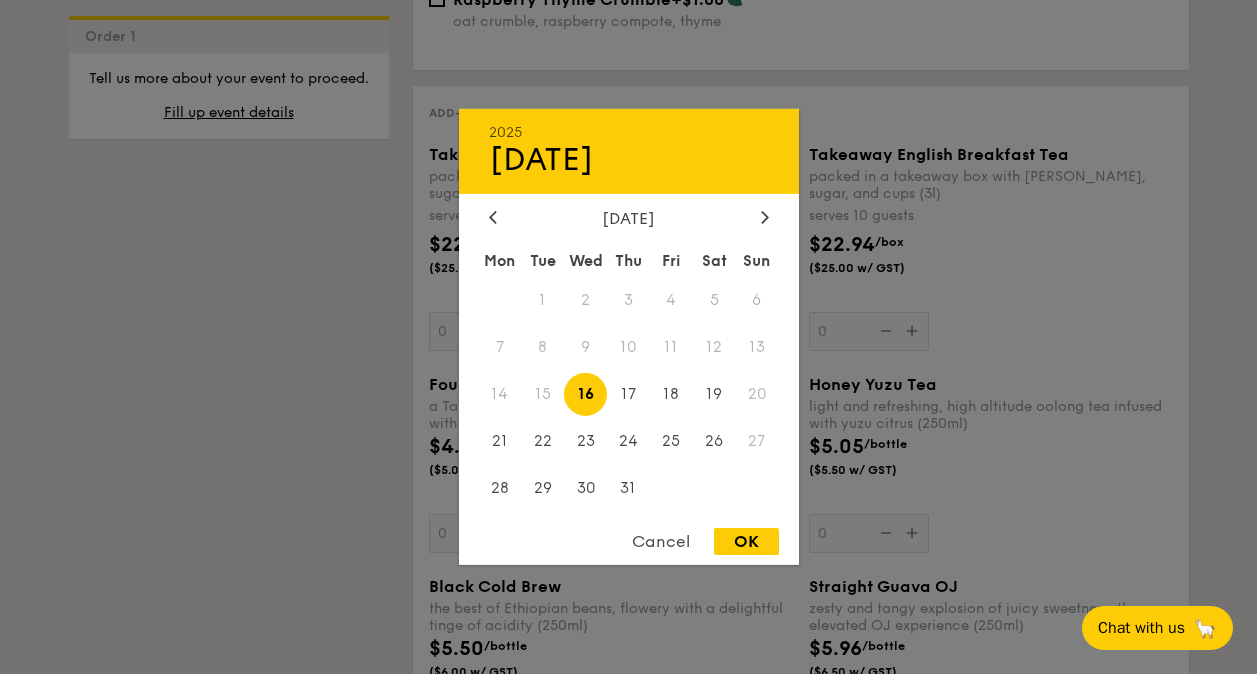click on "27" at bounding box center (757, 440) 